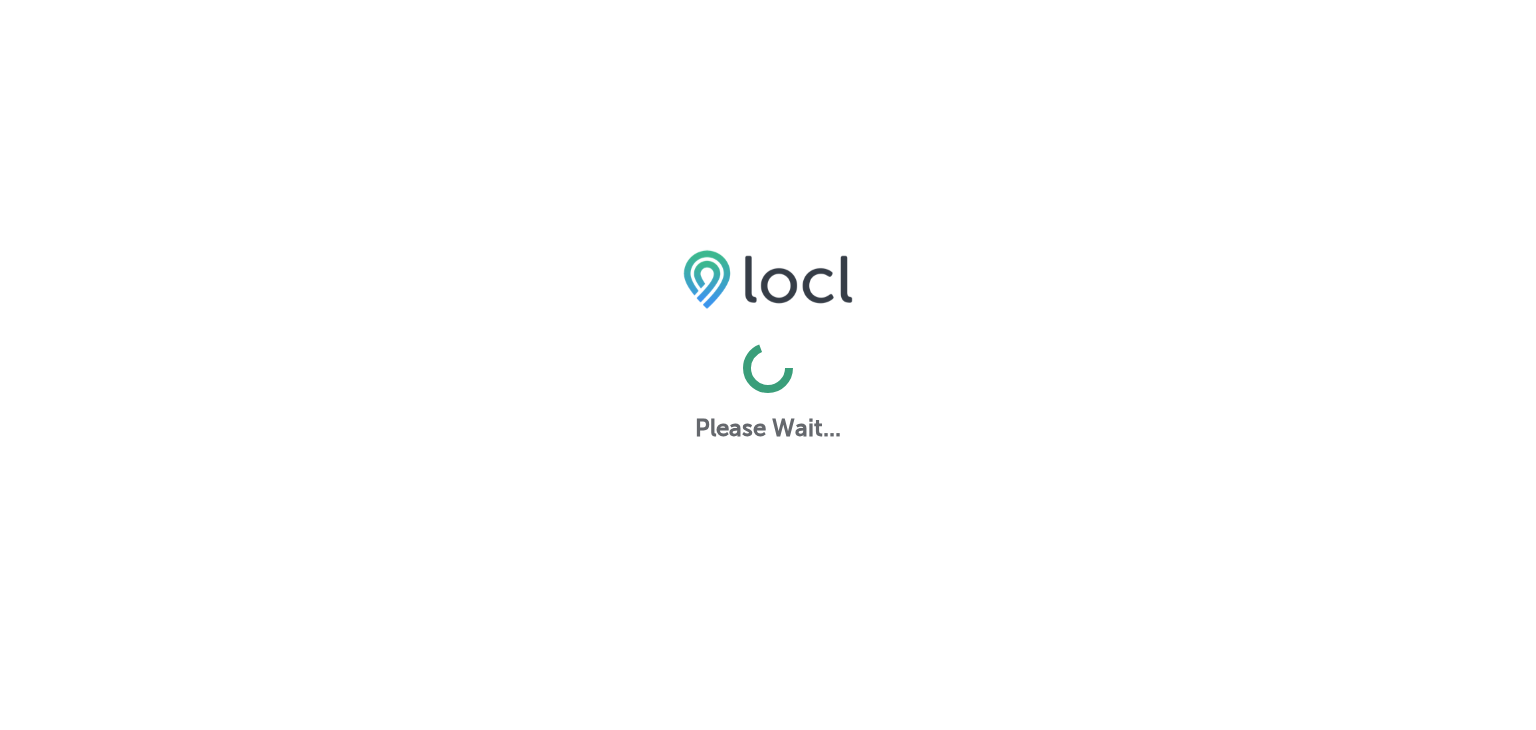 scroll, scrollTop: 0, scrollLeft: 0, axis: both 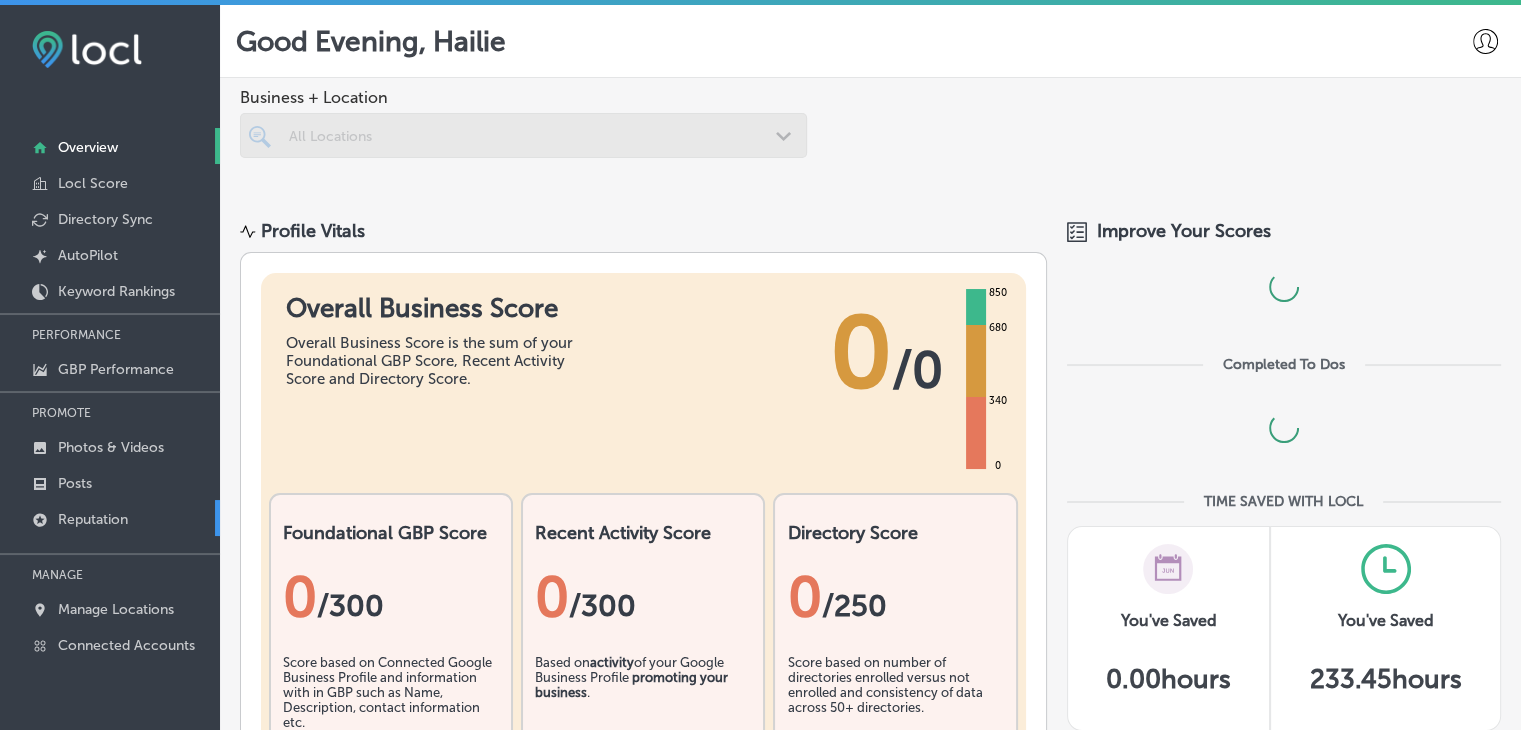 click on "Reputation" at bounding box center (110, 518) 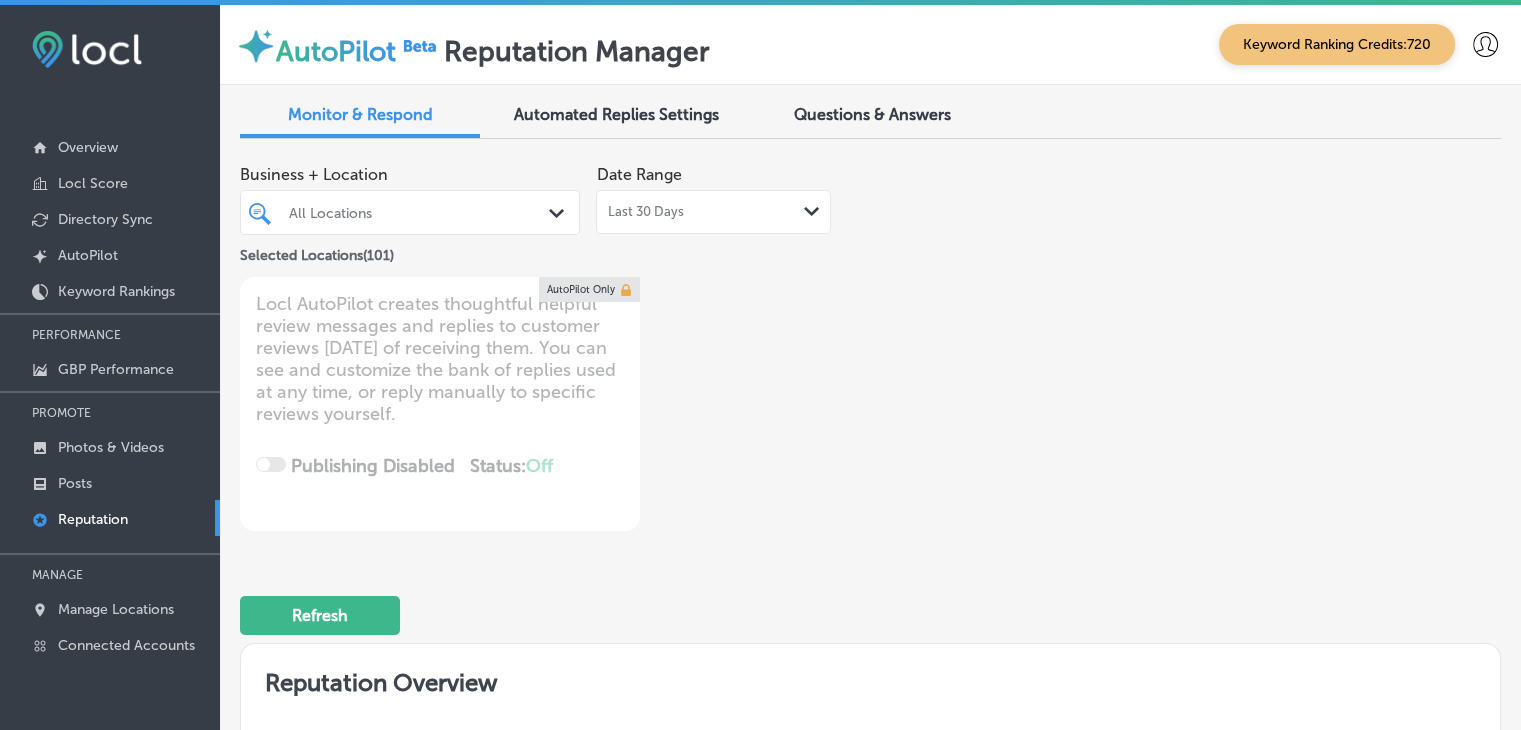 click on "Last 30 Days" at bounding box center [645, 212] 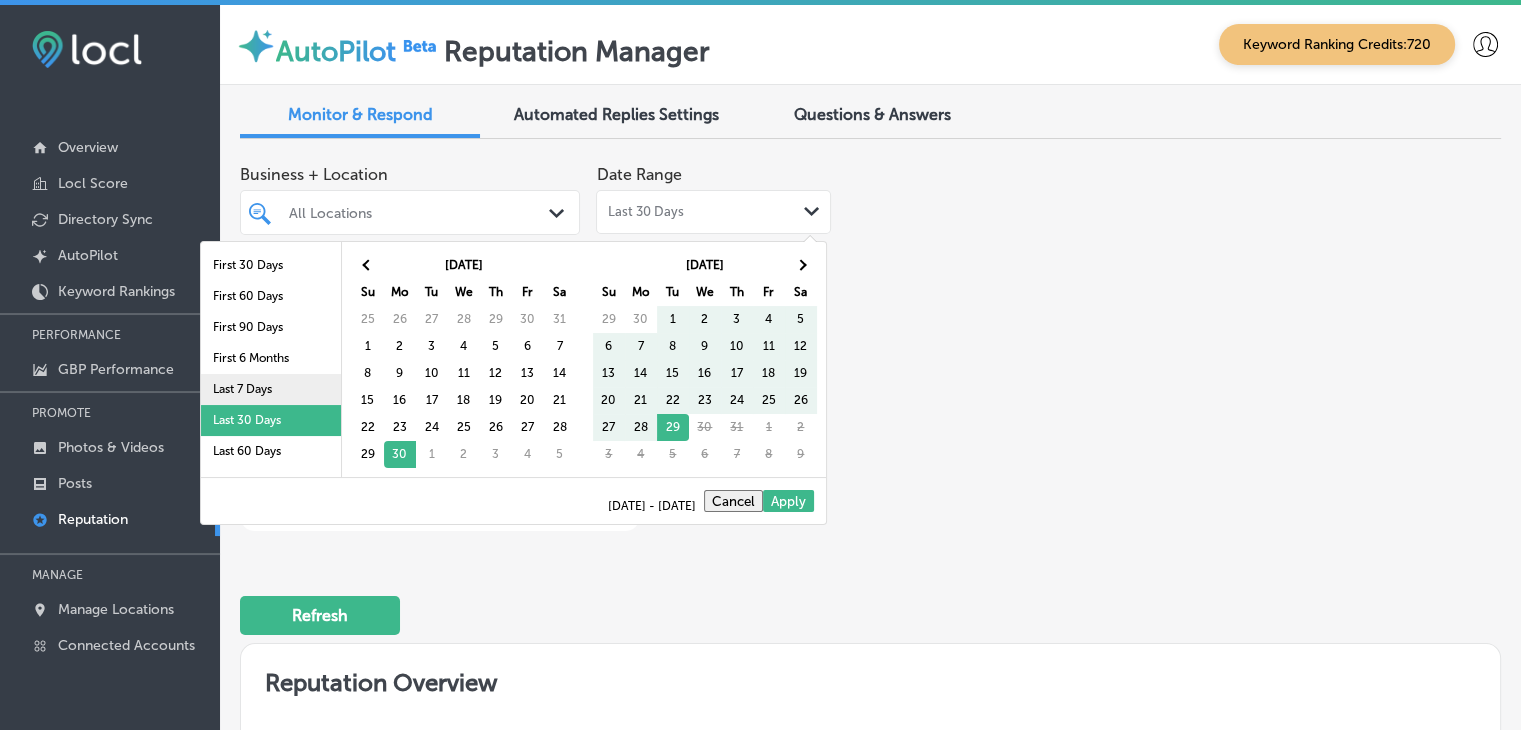 click on "Last 7 Days" at bounding box center (271, 389) 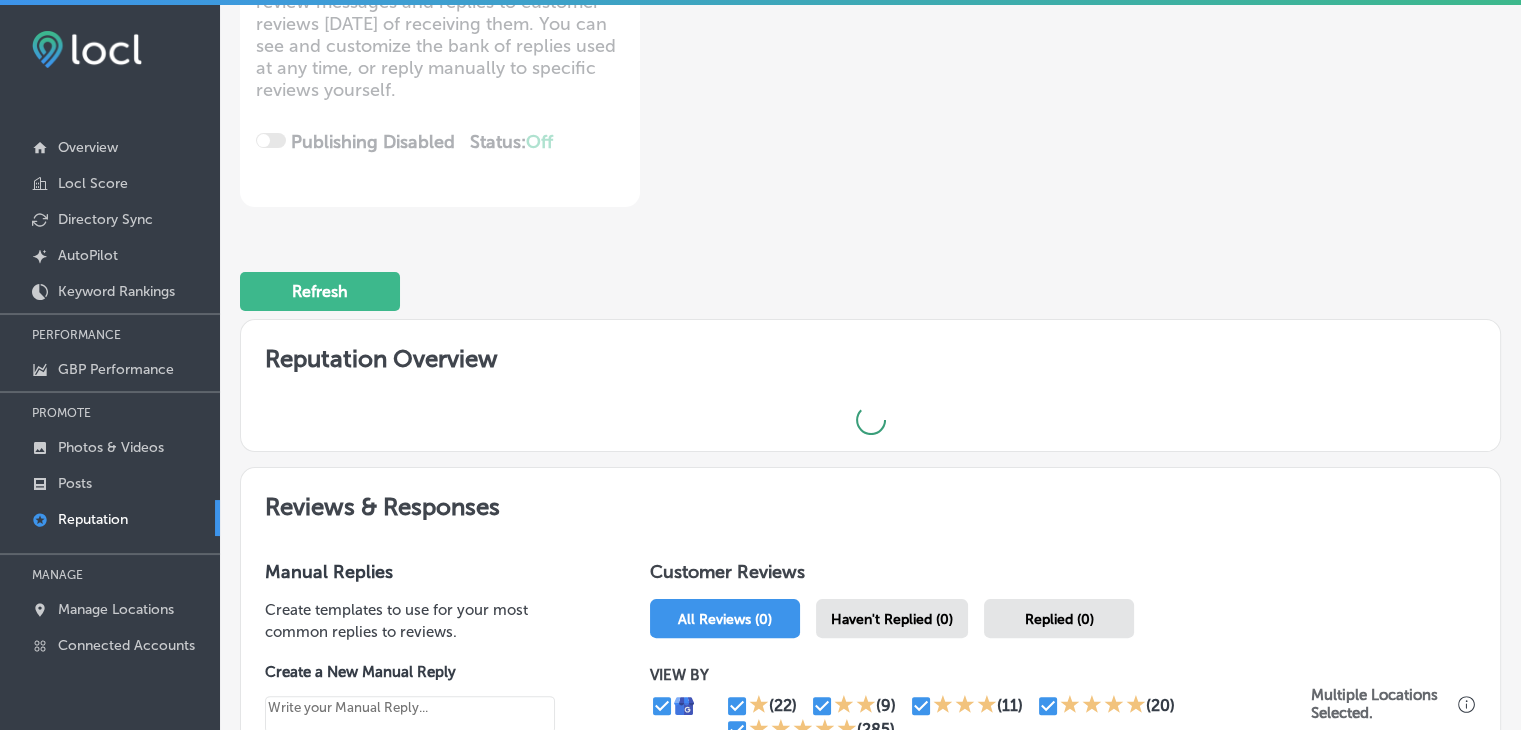 scroll, scrollTop: 500, scrollLeft: 0, axis: vertical 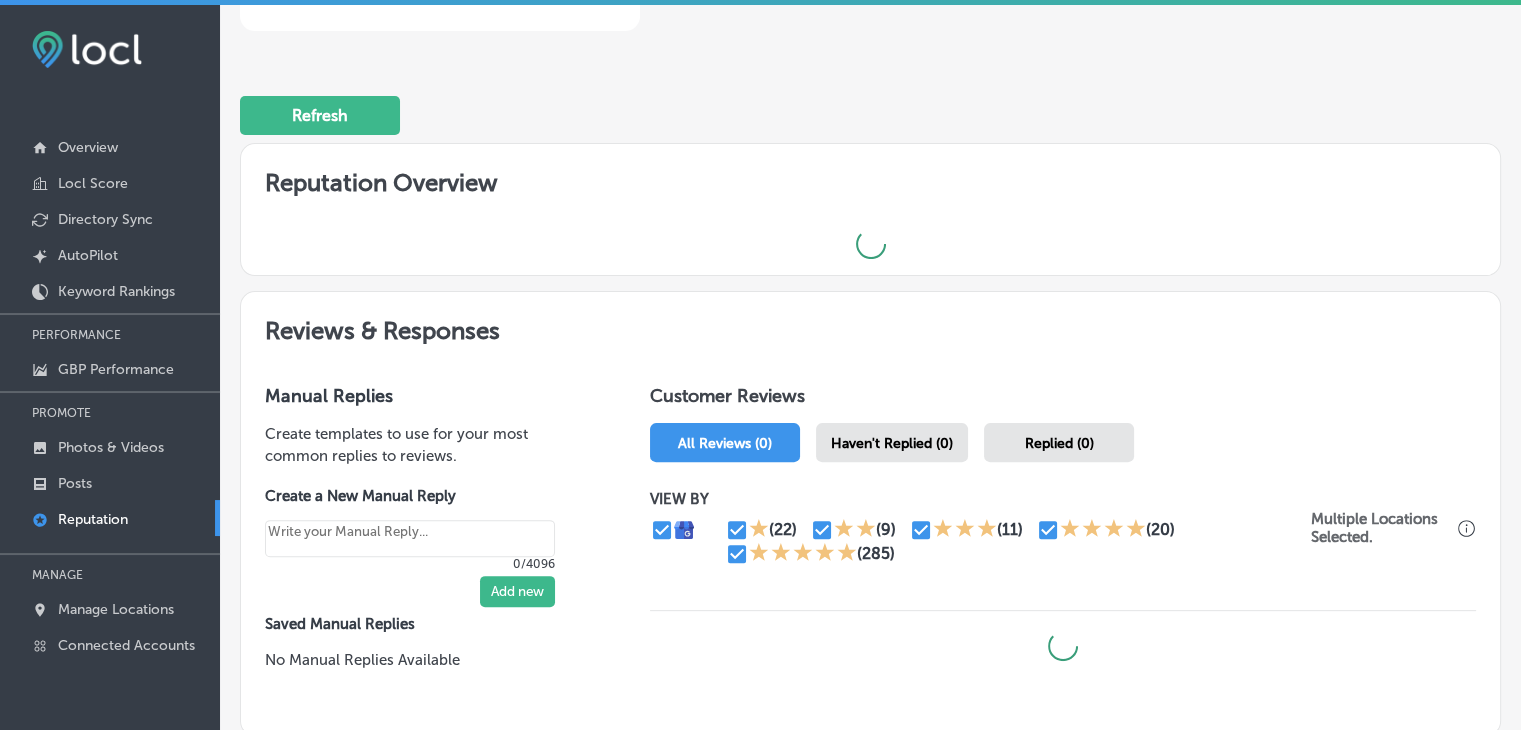 click on "Haven't Replied (0)" at bounding box center [892, 443] 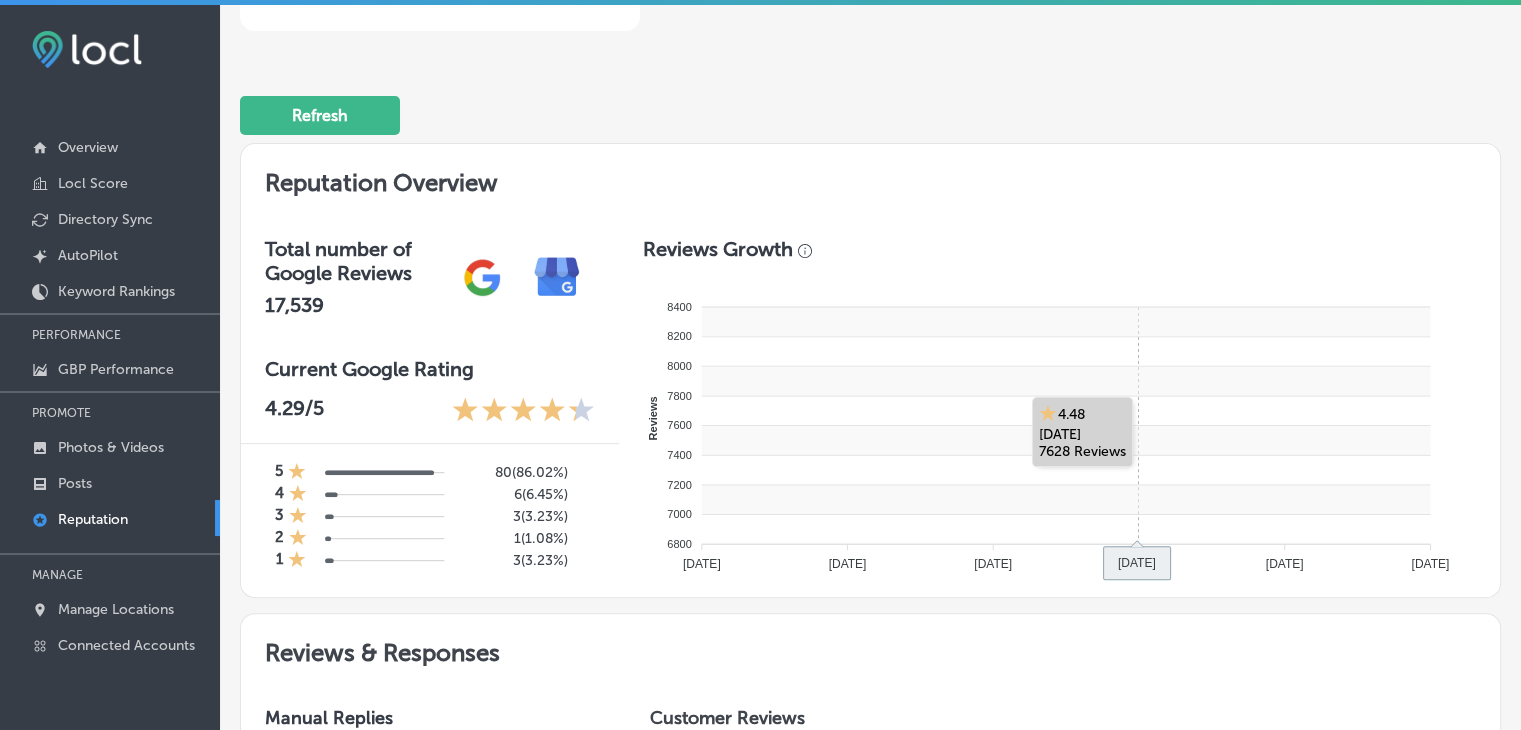 type on "x" 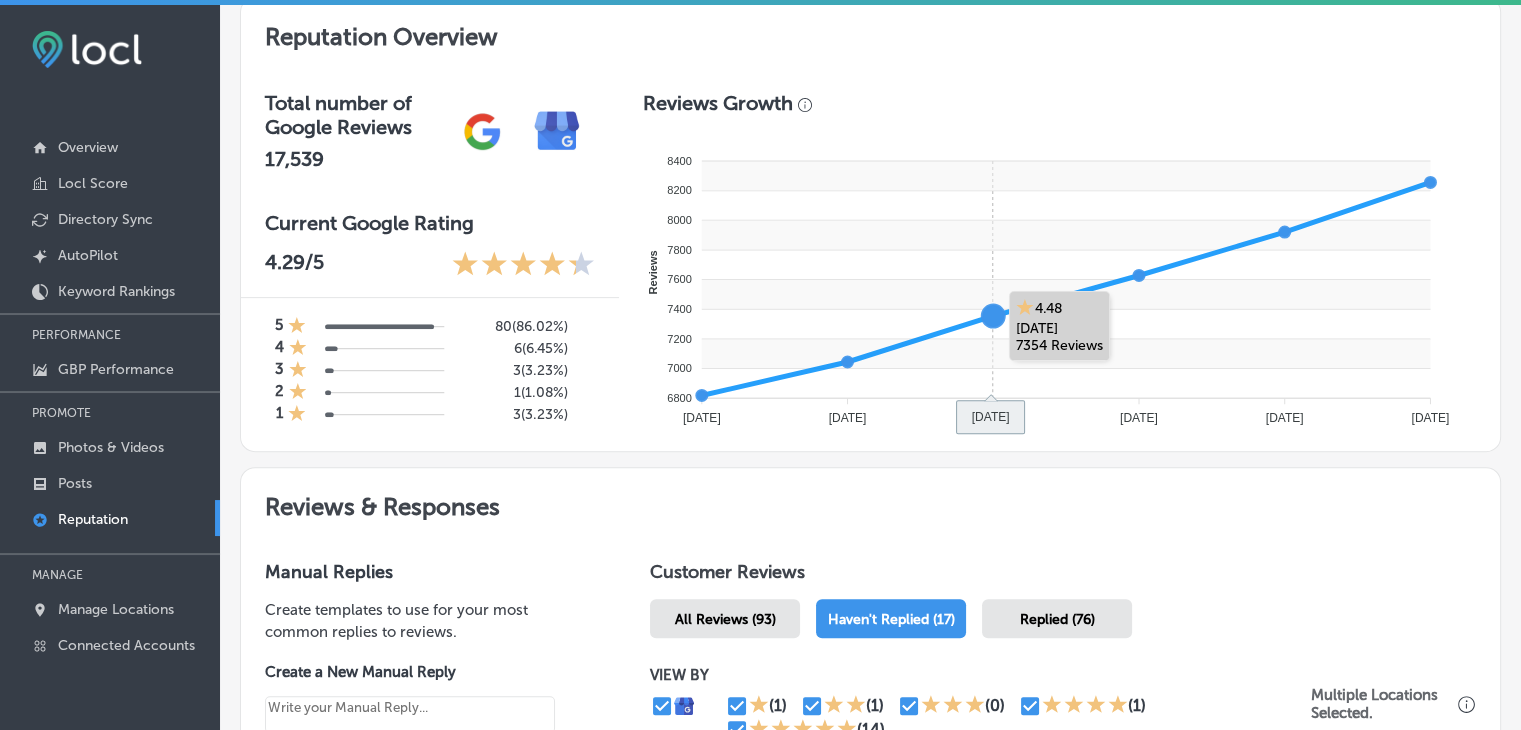 scroll, scrollTop: 900, scrollLeft: 0, axis: vertical 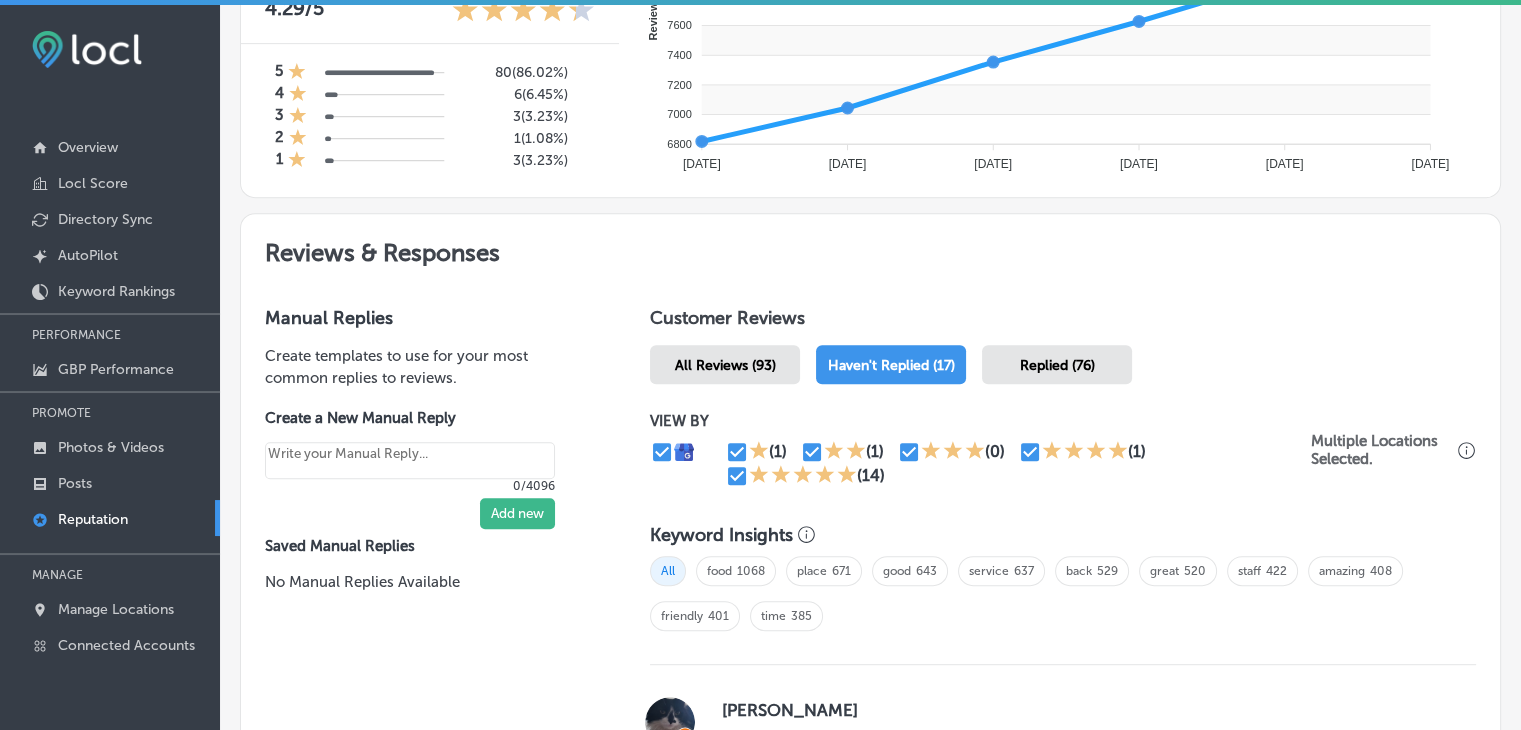 click at bounding box center (1030, 452) 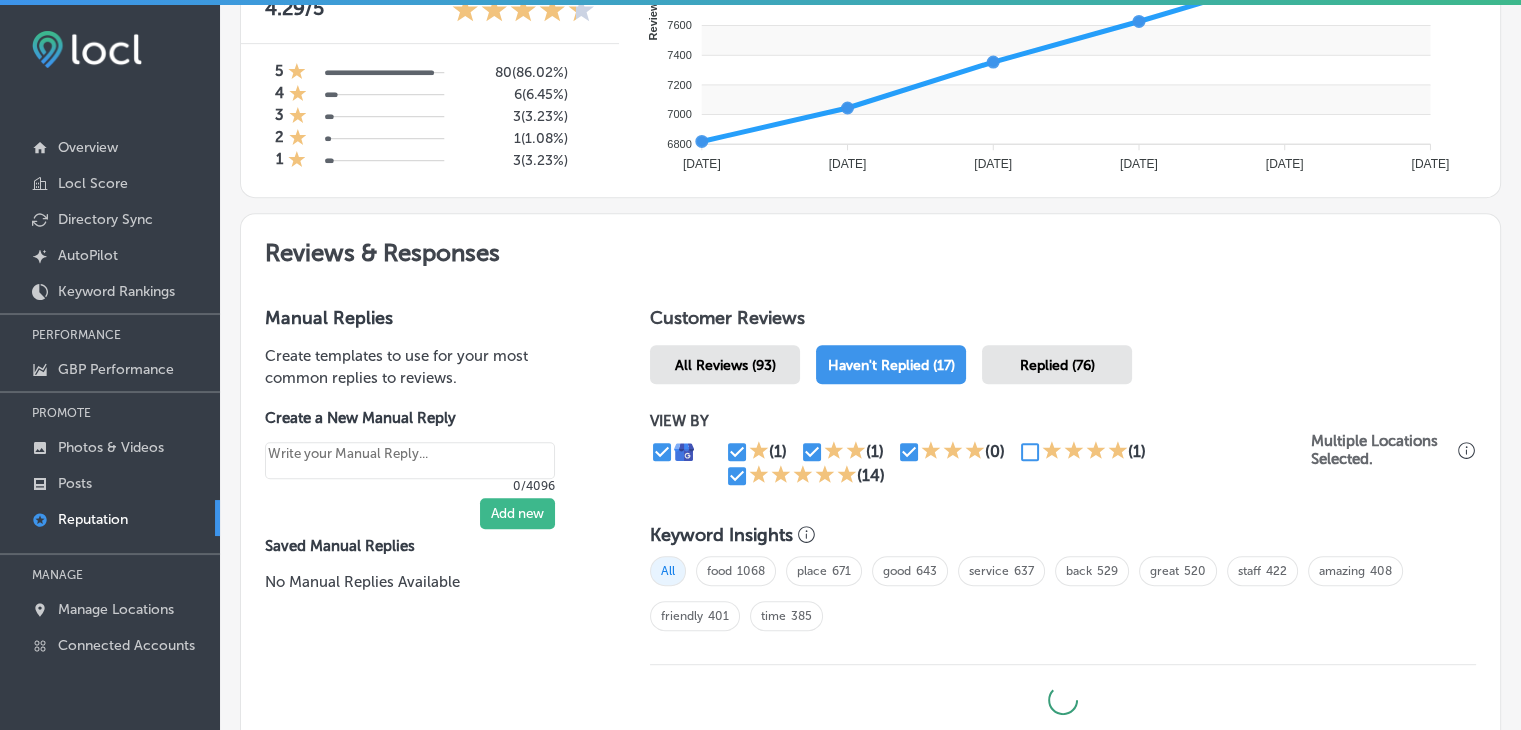 type on "x" 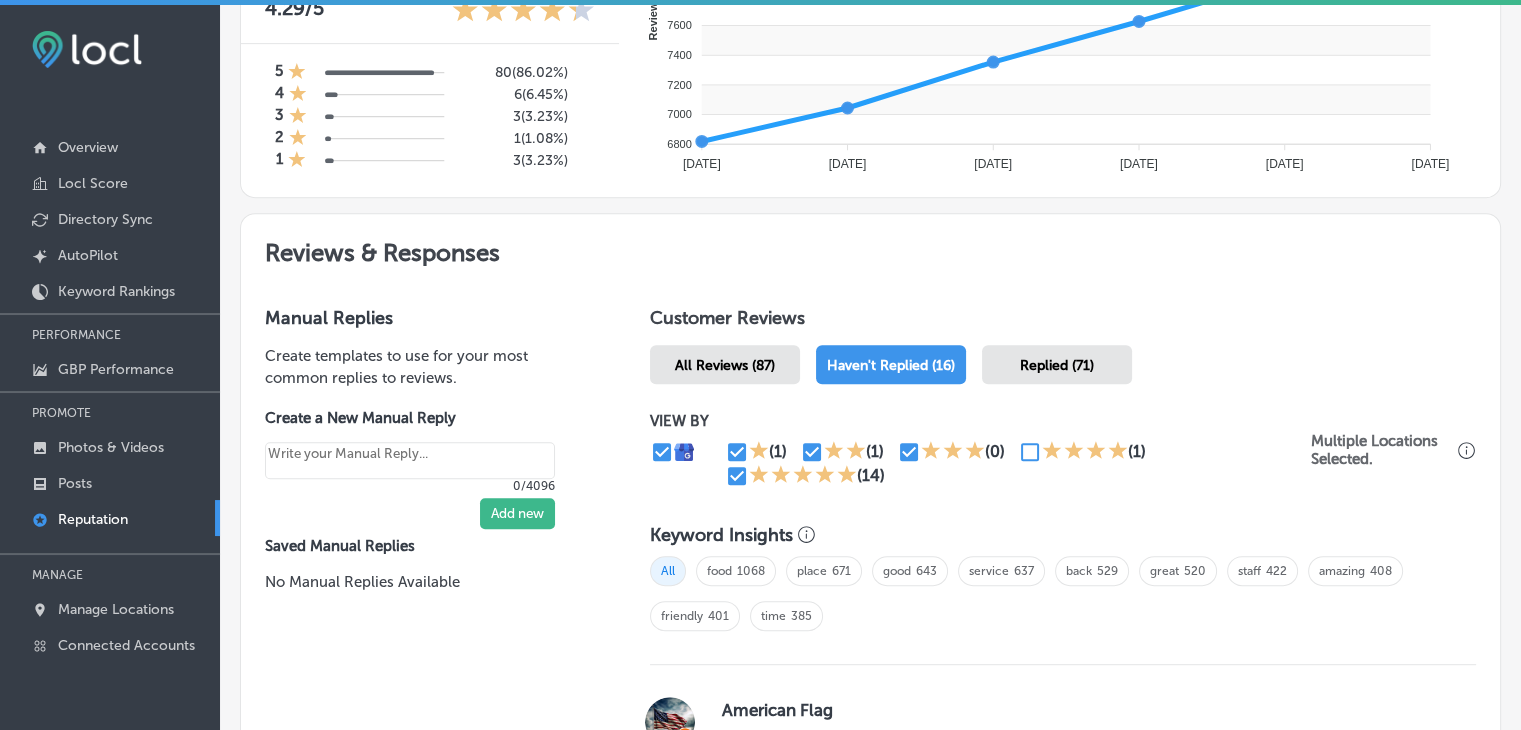 click at bounding box center (737, 476) 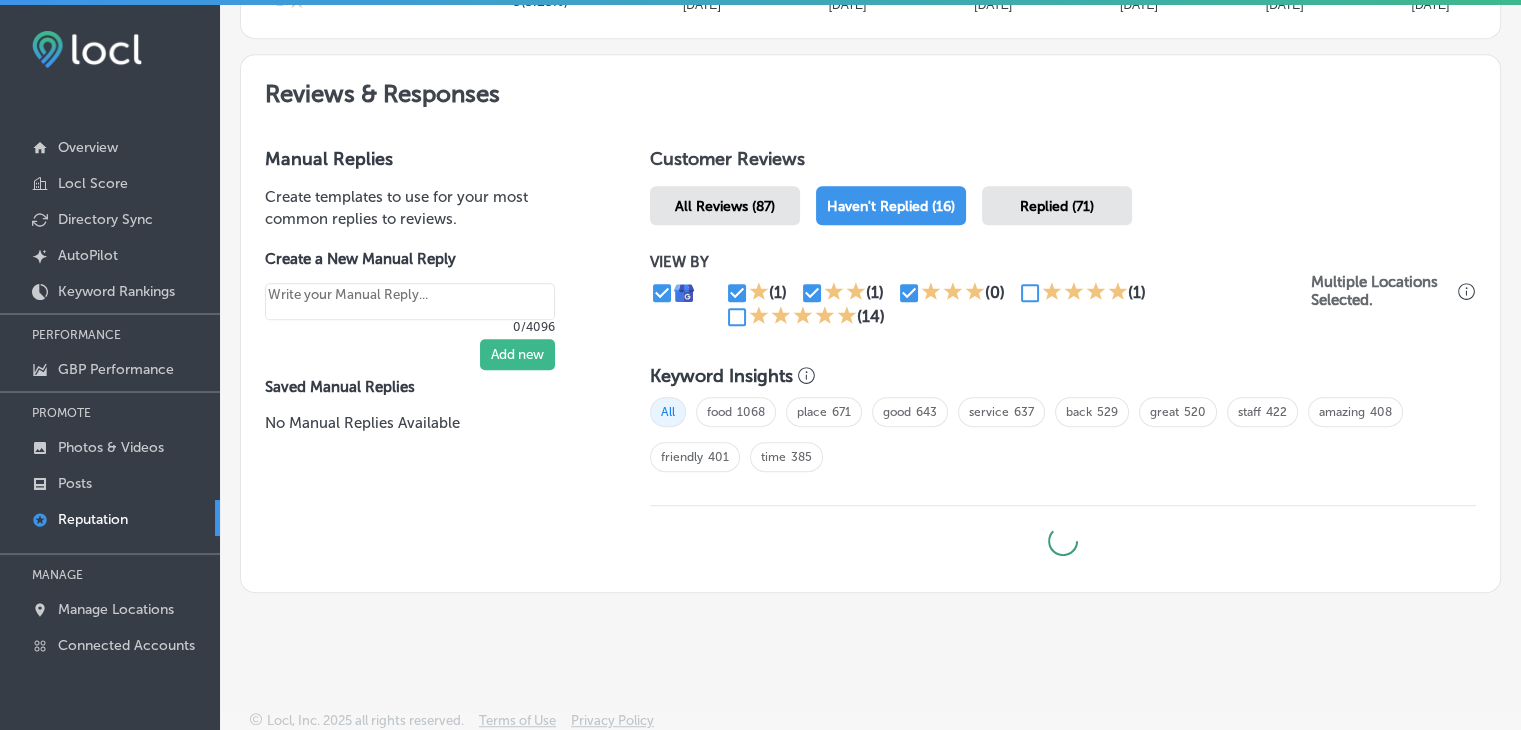 type on "x" 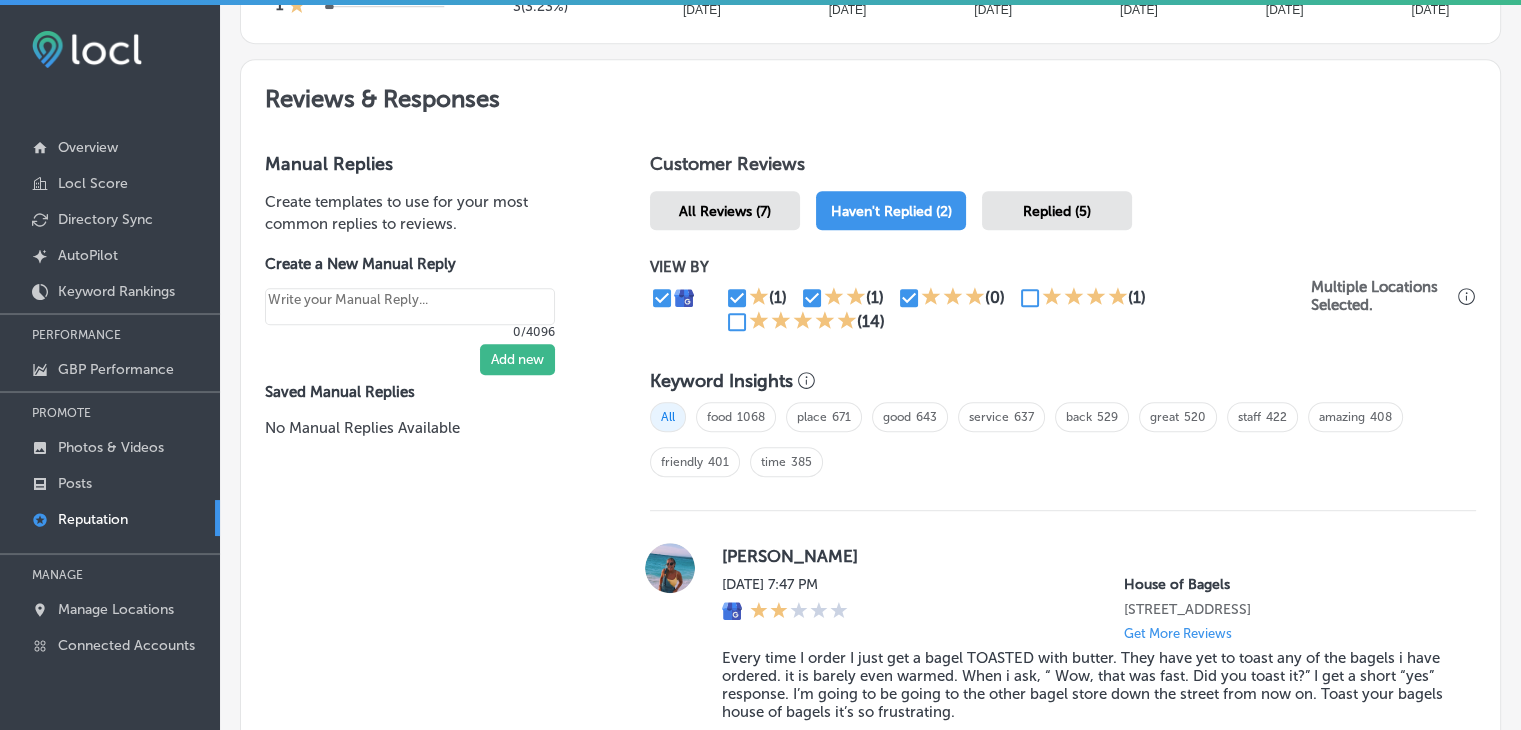 scroll, scrollTop: 969, scrollLeft: 0, axis: vertical 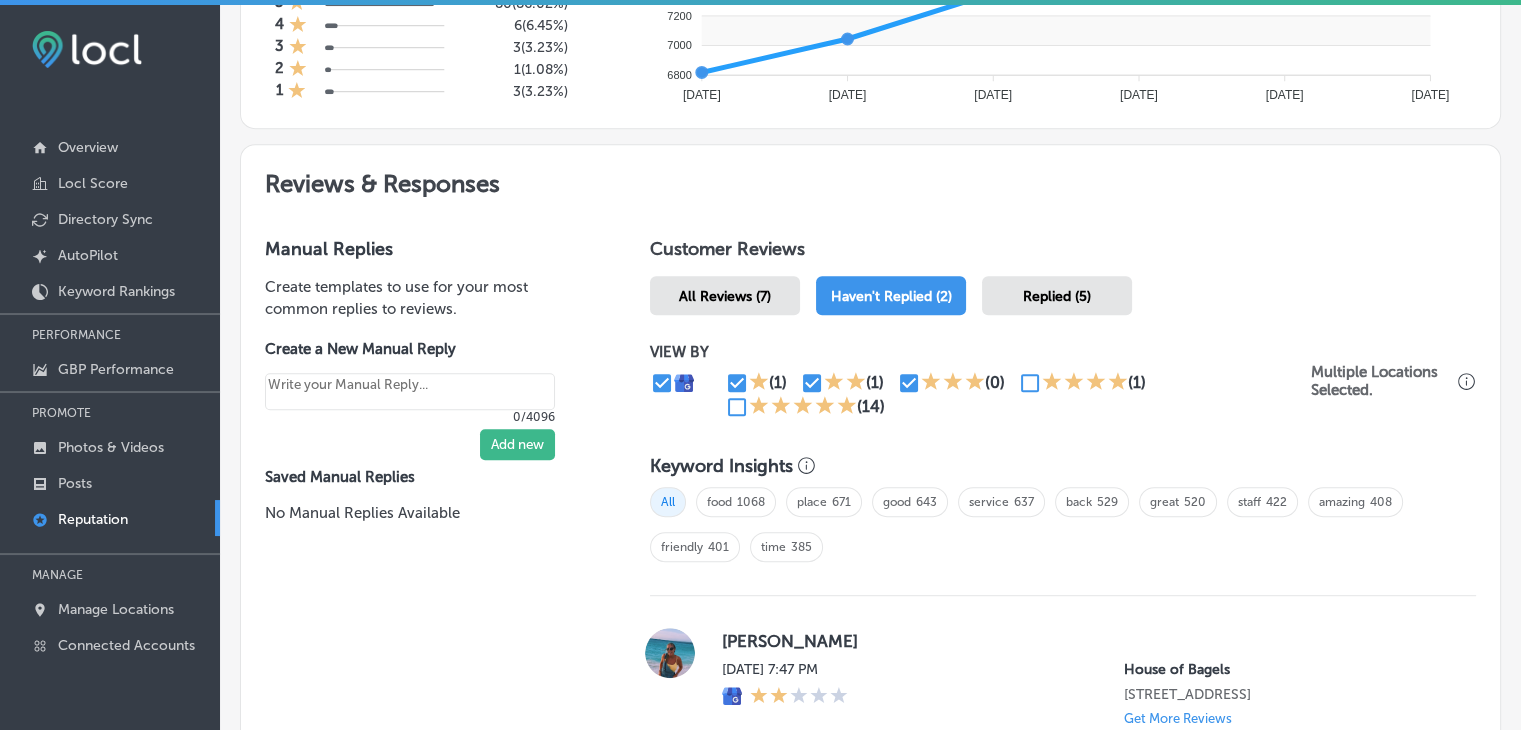 click at bounding box center (737, 383) 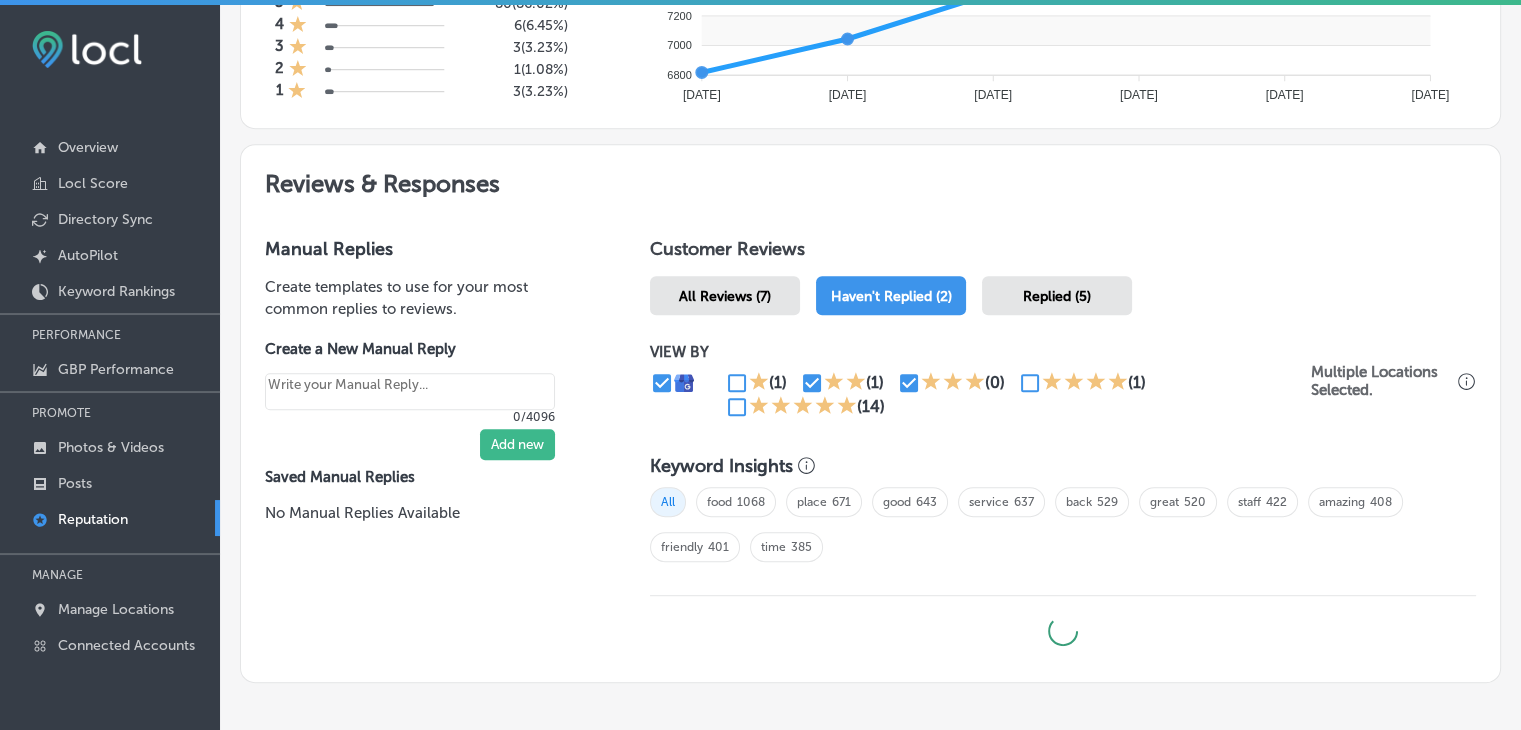 type on "x" 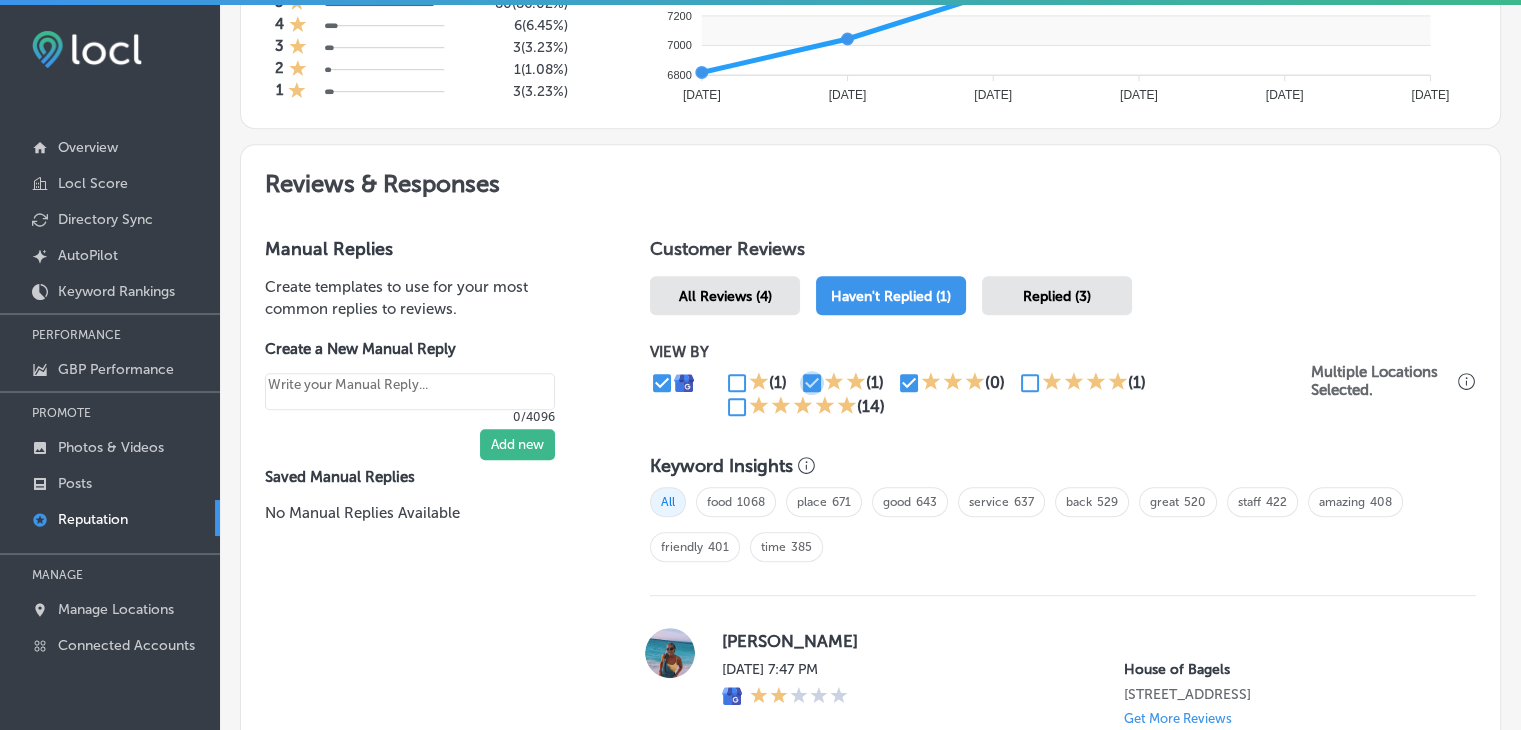 drag, startPoint x: 804, startPoint y: 374, endPoint x: 831, endPoint y: 365, distance: 28.460499 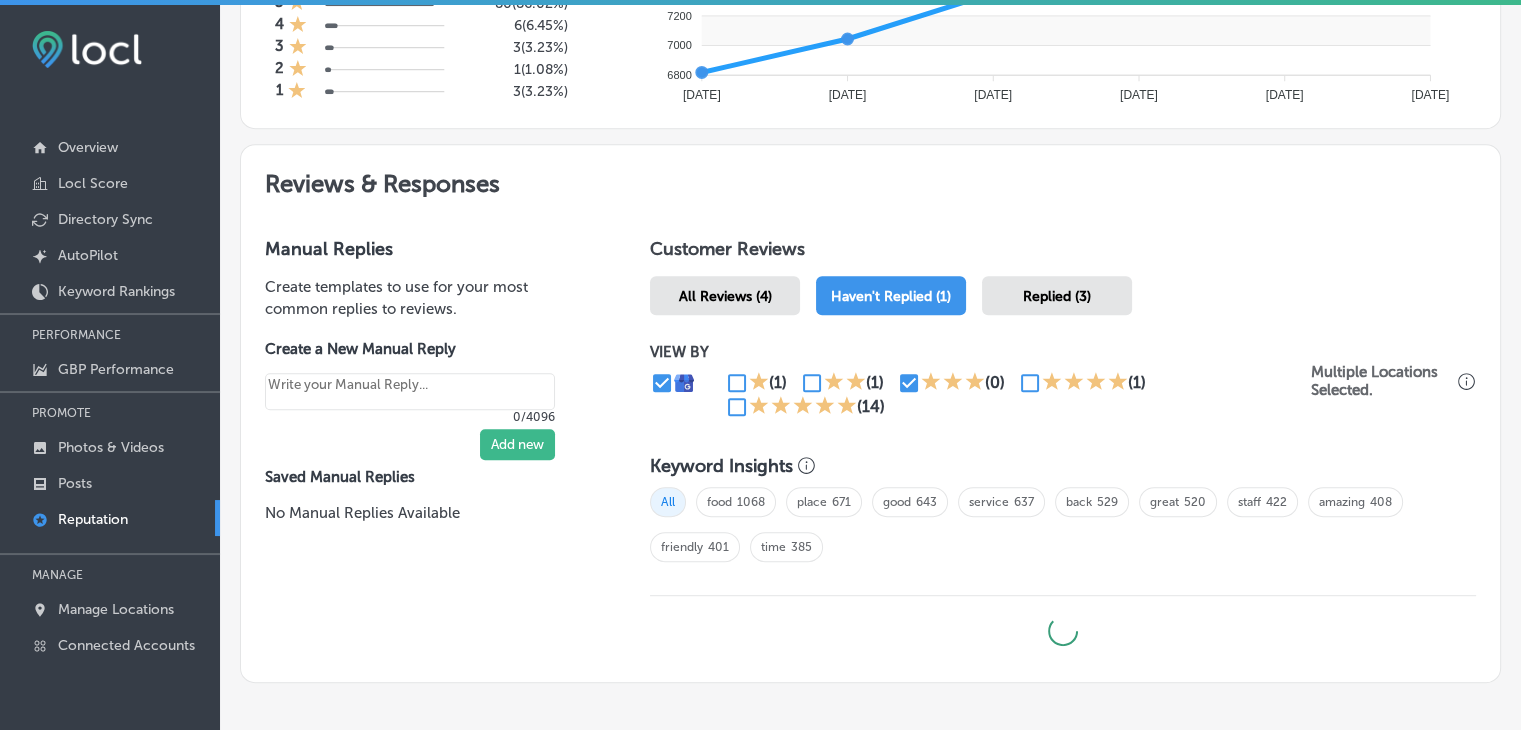 type on "x" 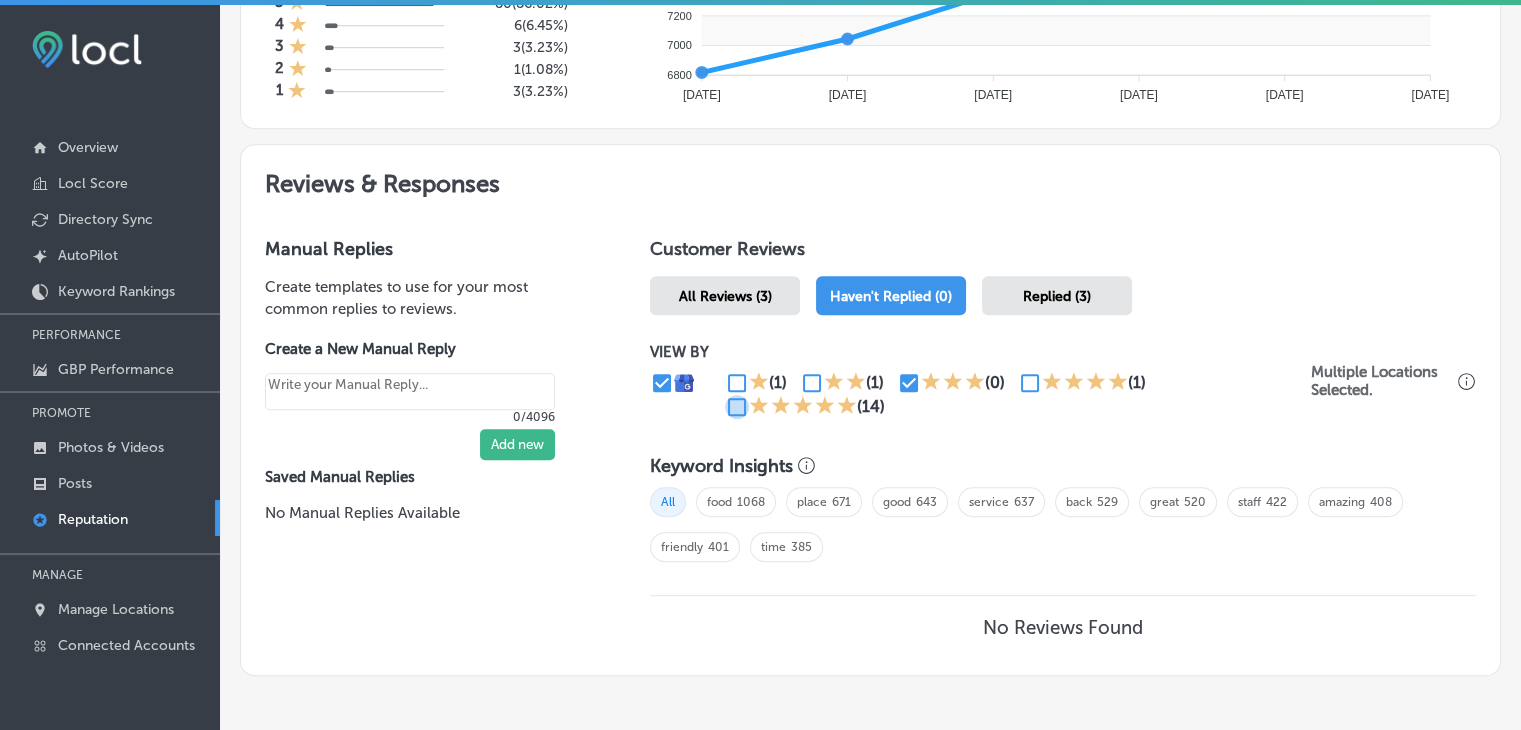 click at bounding box center (737, 407) 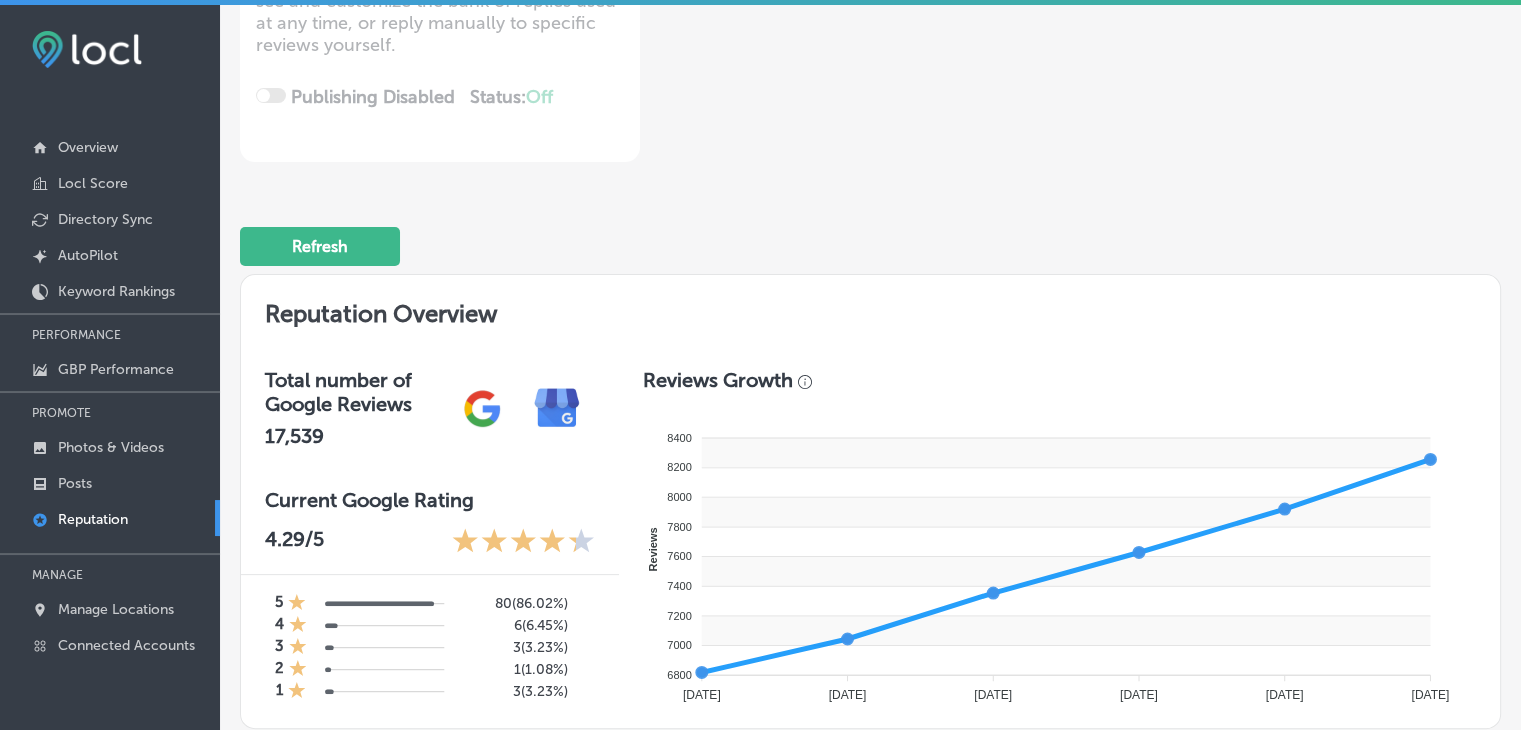 type on "x" 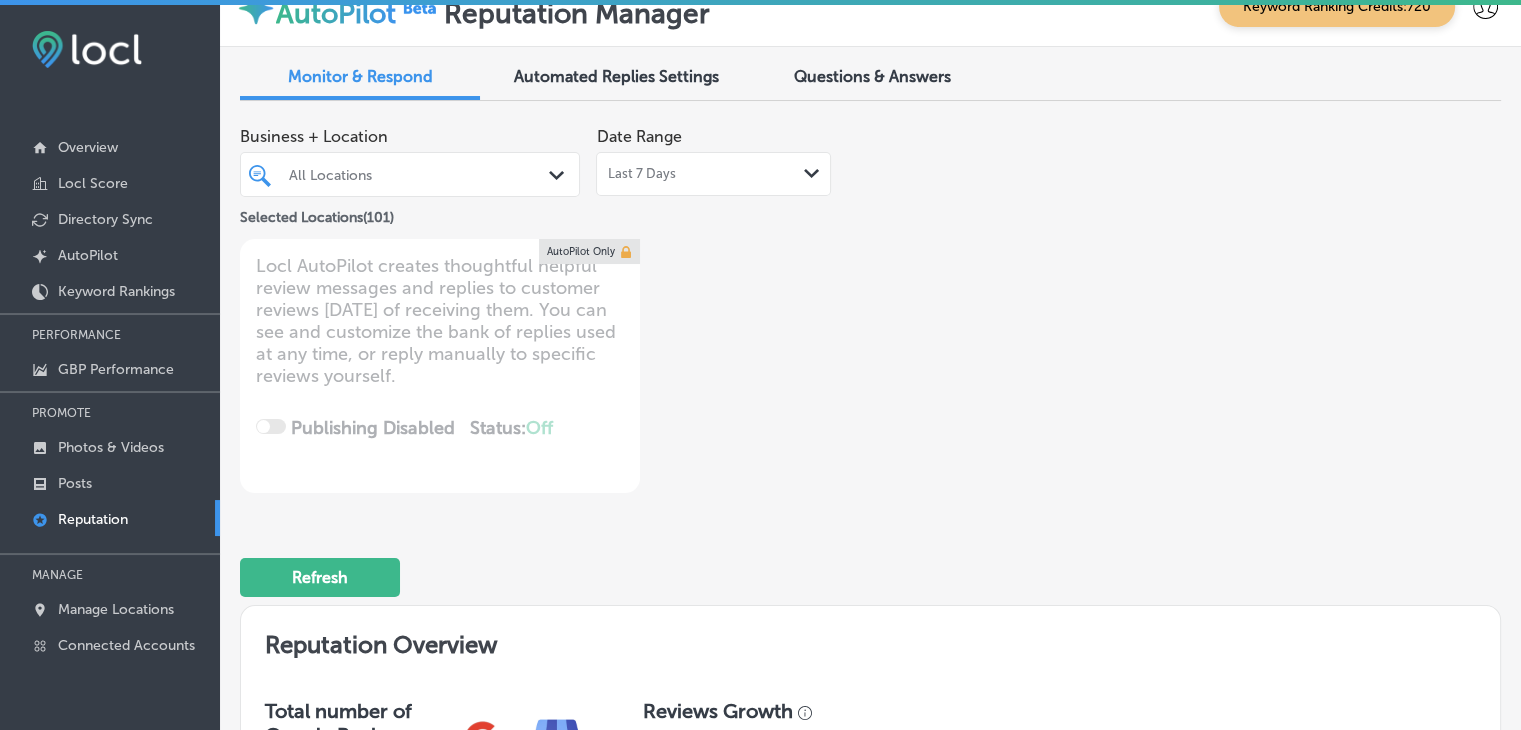 scroll, scrollTop: 0, scrollLeft: 0, axis: both 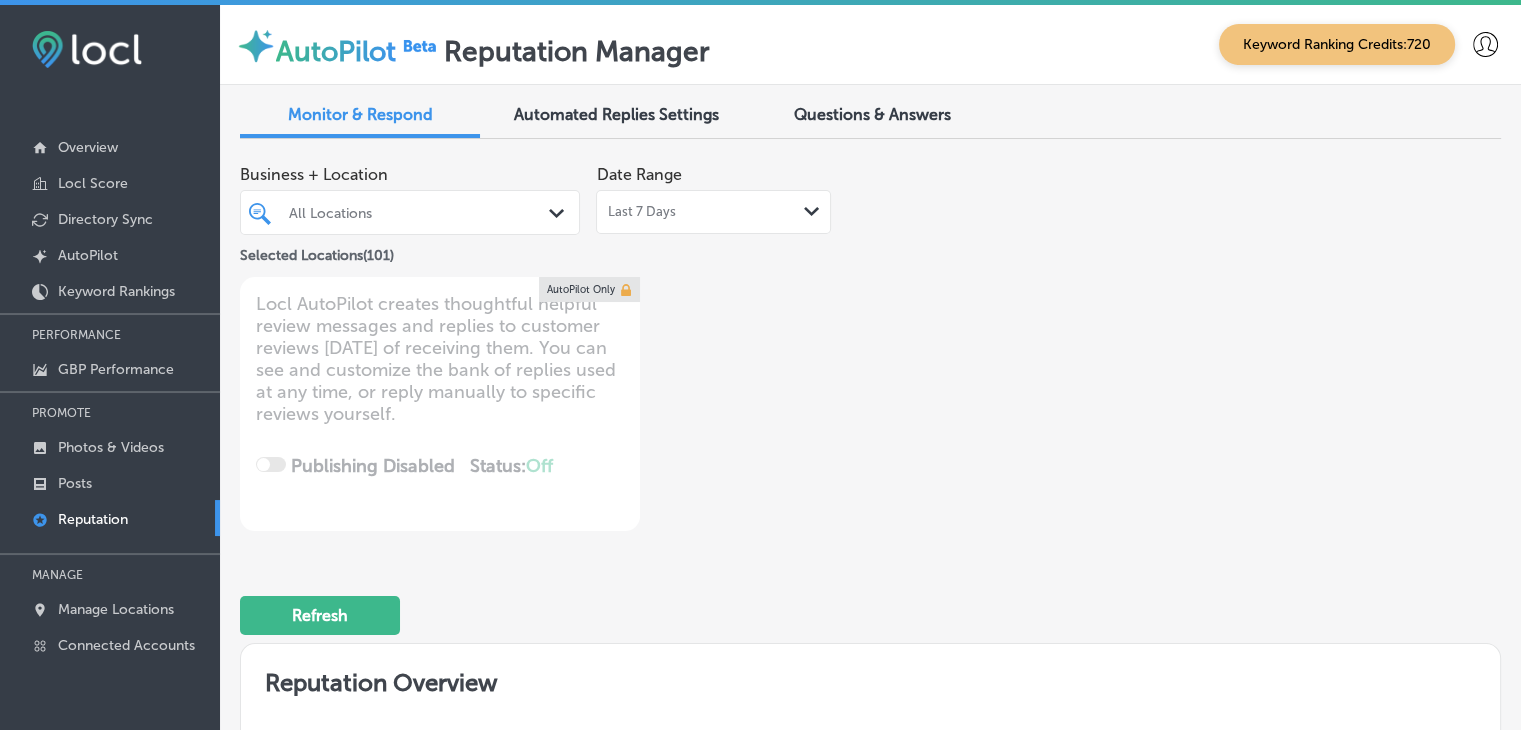 click on "All Locations" at bounding box center (410, 212) 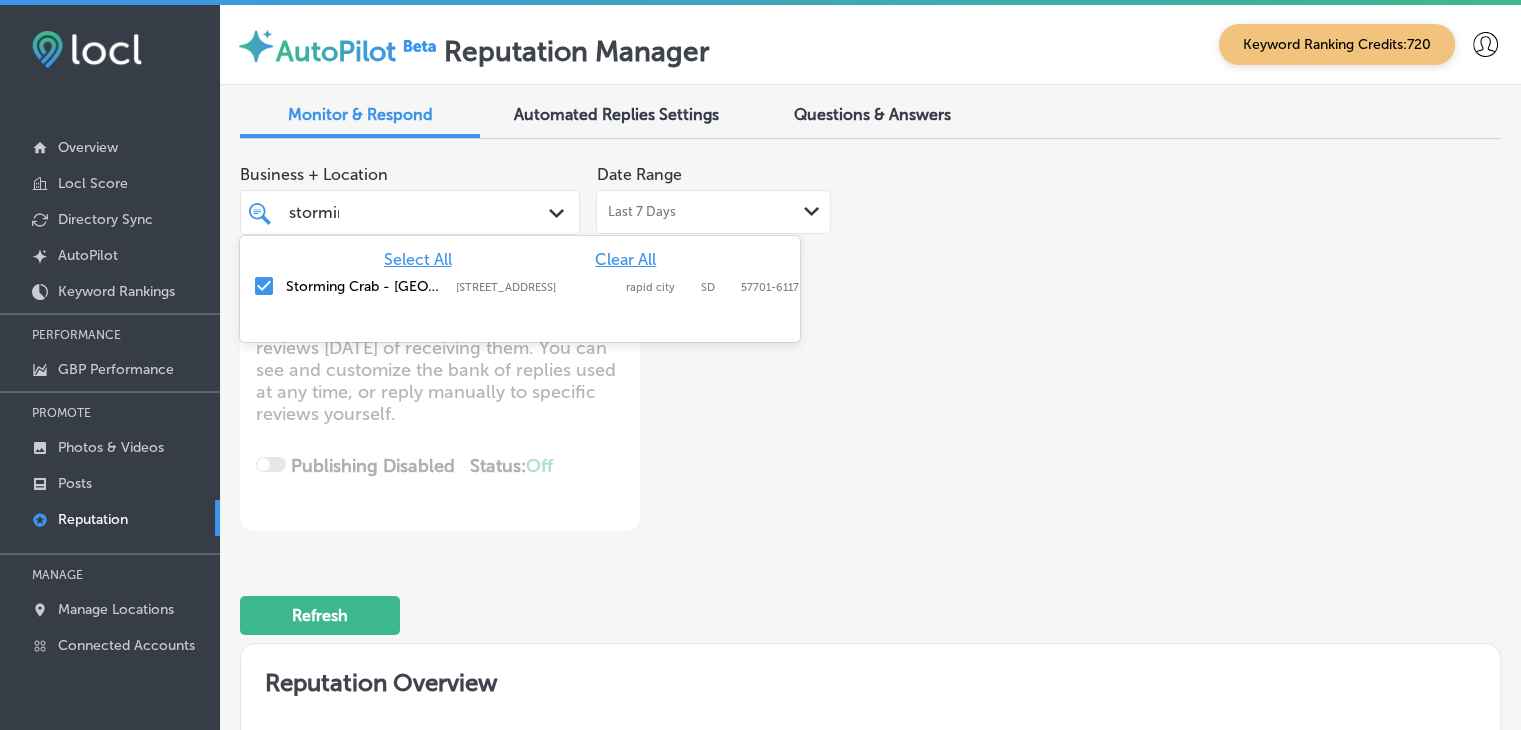 type on "storming" 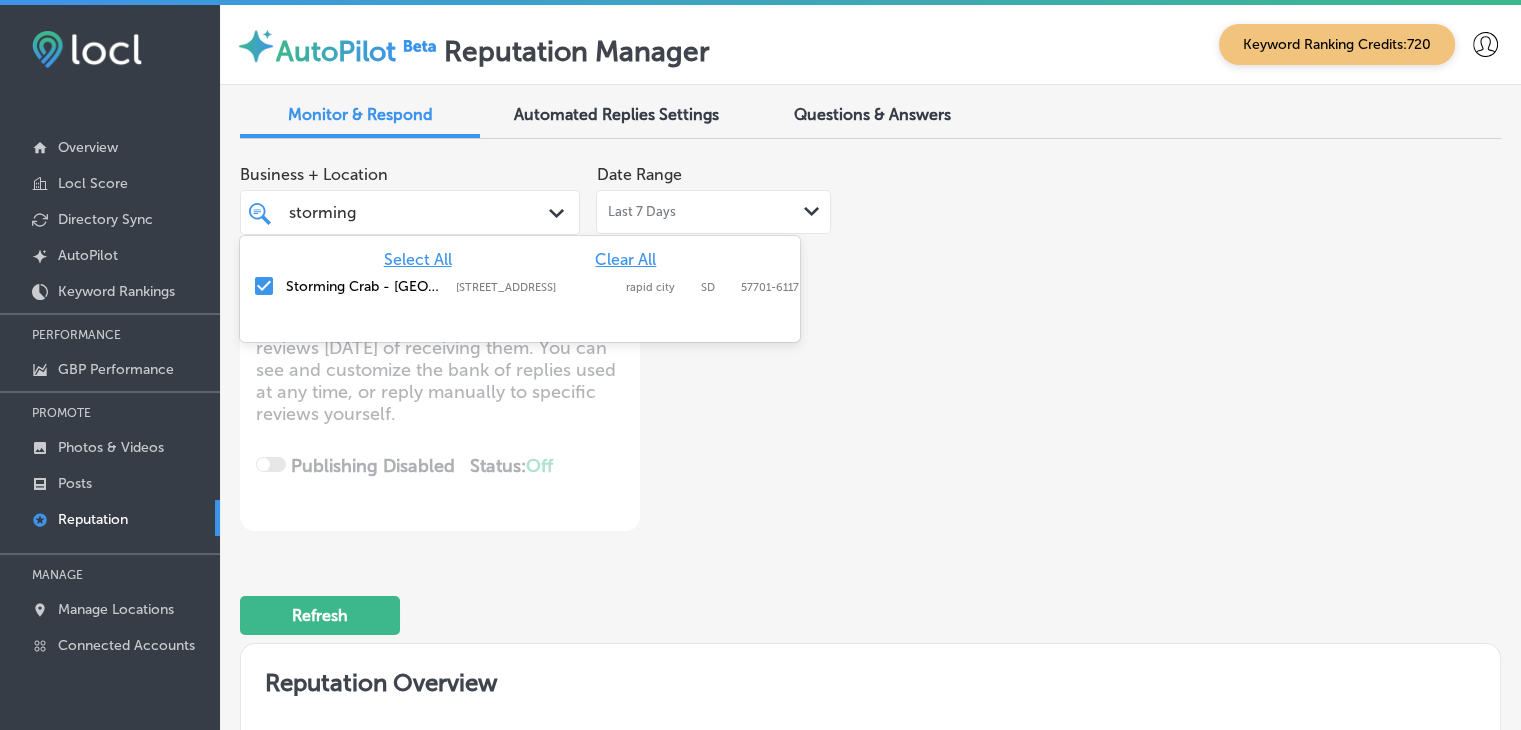 click on "Storming Crab - [GEOGRAPHIC_DATA], [GEOGRAPHIC_DATA] [STREET_ADDRESS] [STREET_ADDRESS]" at bounding box center (520, 286) 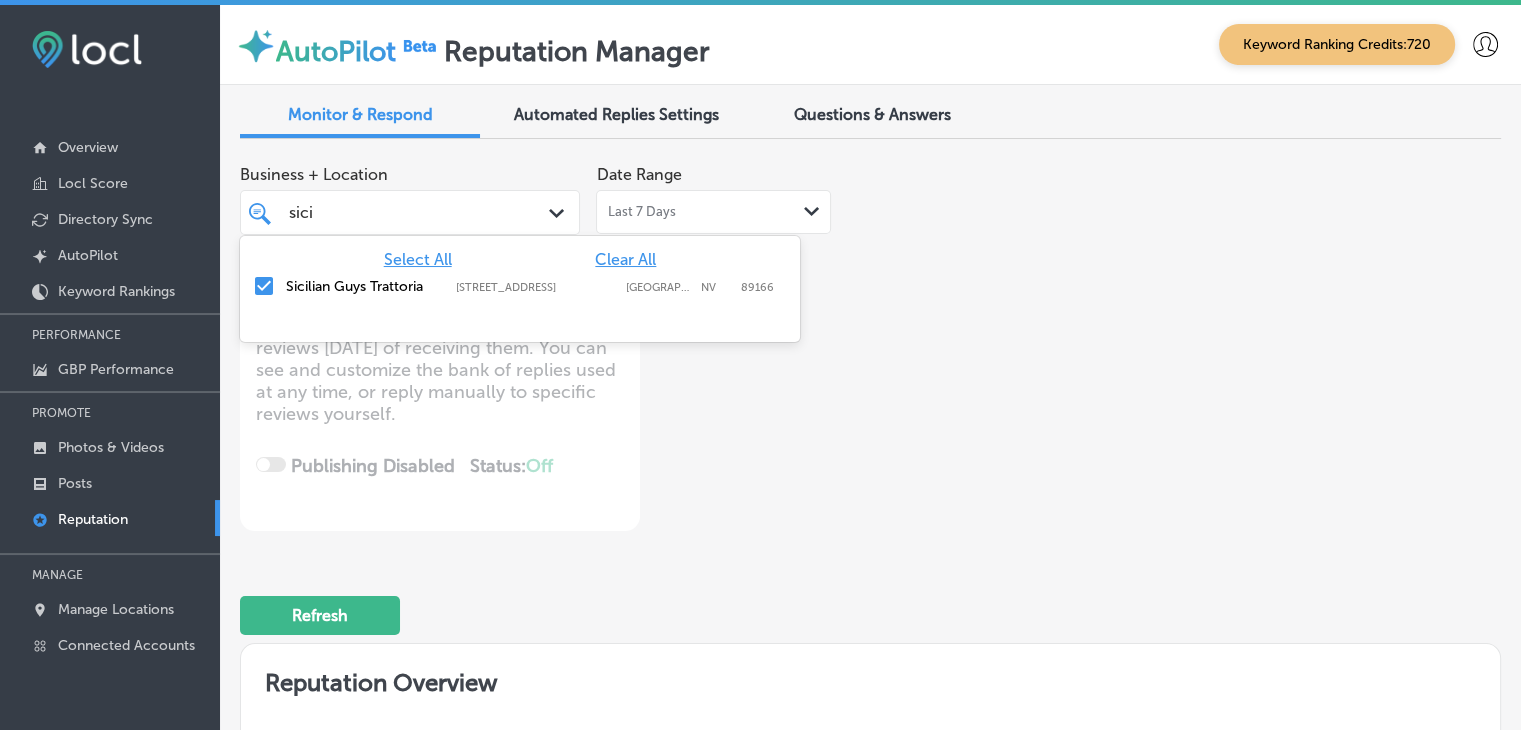 drag, startPoint x: 560, startPoint y: 290, endPoint x: 560, endPoint y: 307, distance: 17 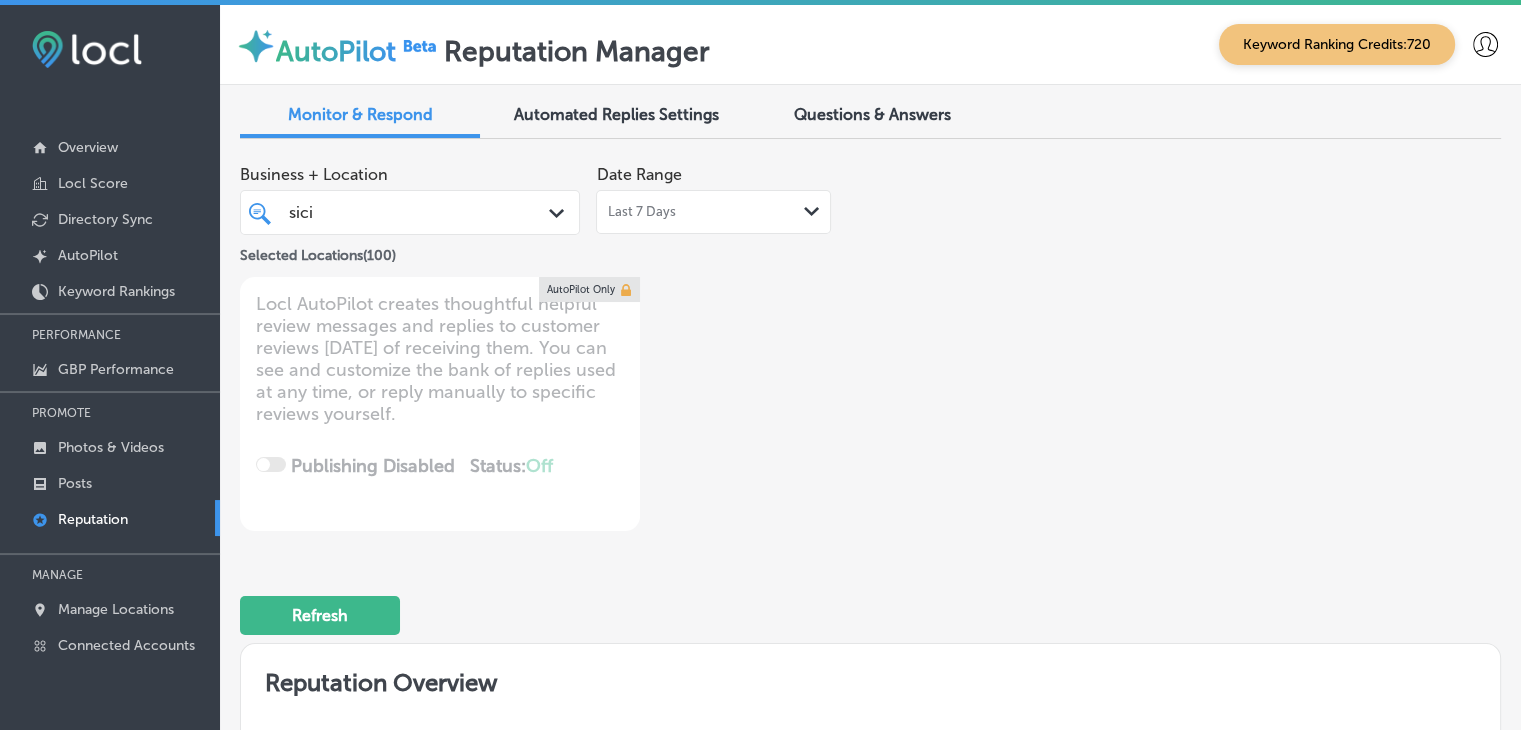 drag, startPoint x: 526, startPoint y: 232, endPoint x: 506, endPoint y: 223, distance: 21.931713 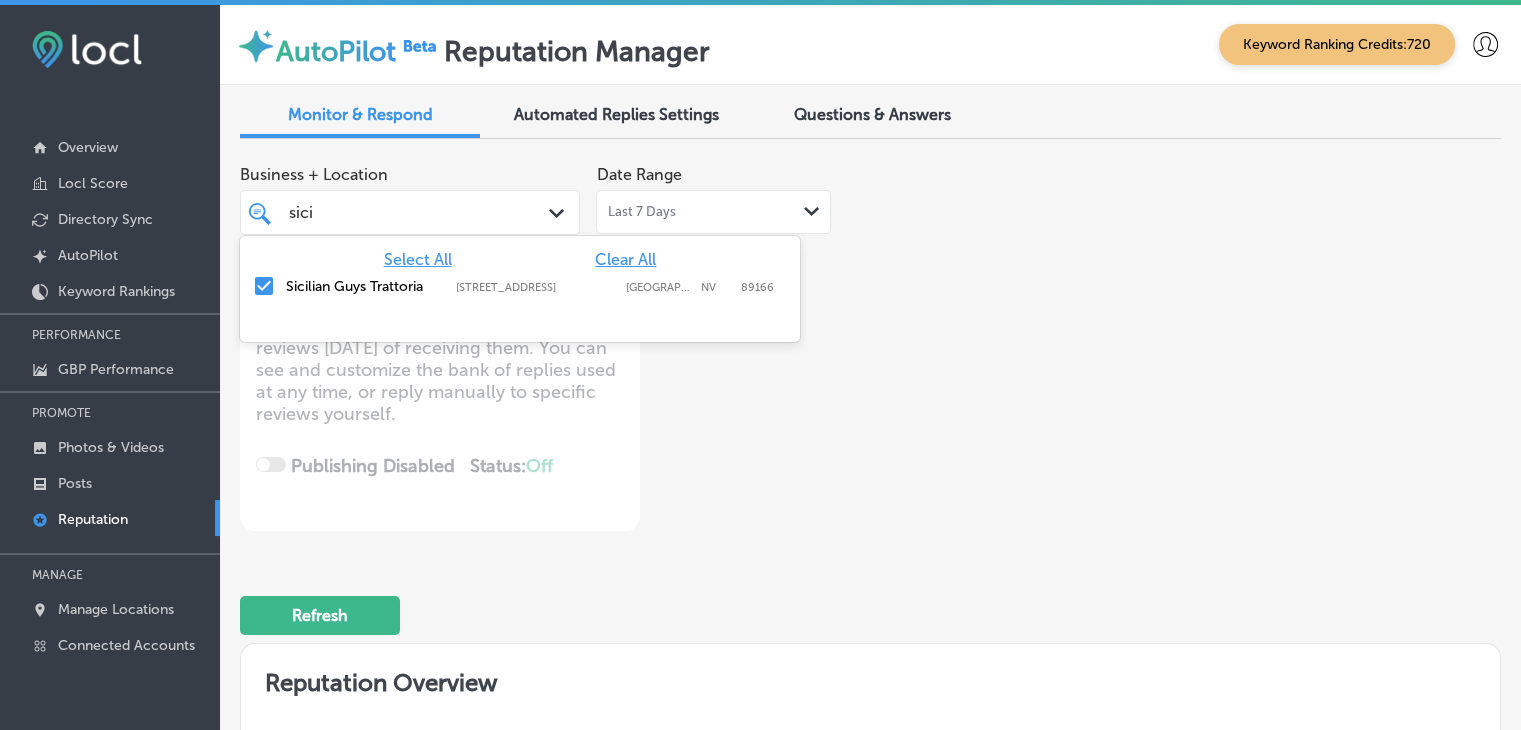 click on "Sicilian Guys Trattoria" at bounding box center (366, 286) 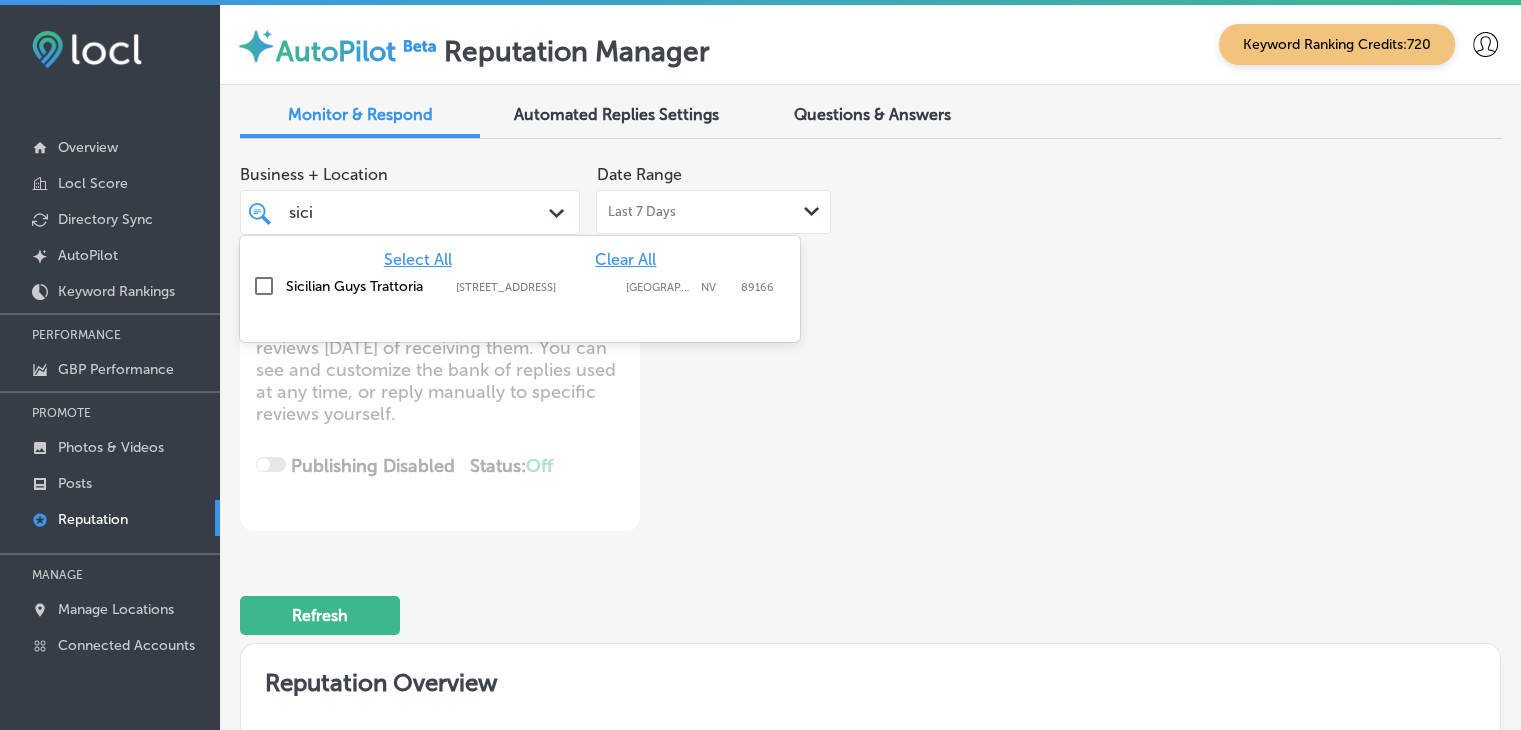 click on "sici sici" at bounding box center [410, 212] 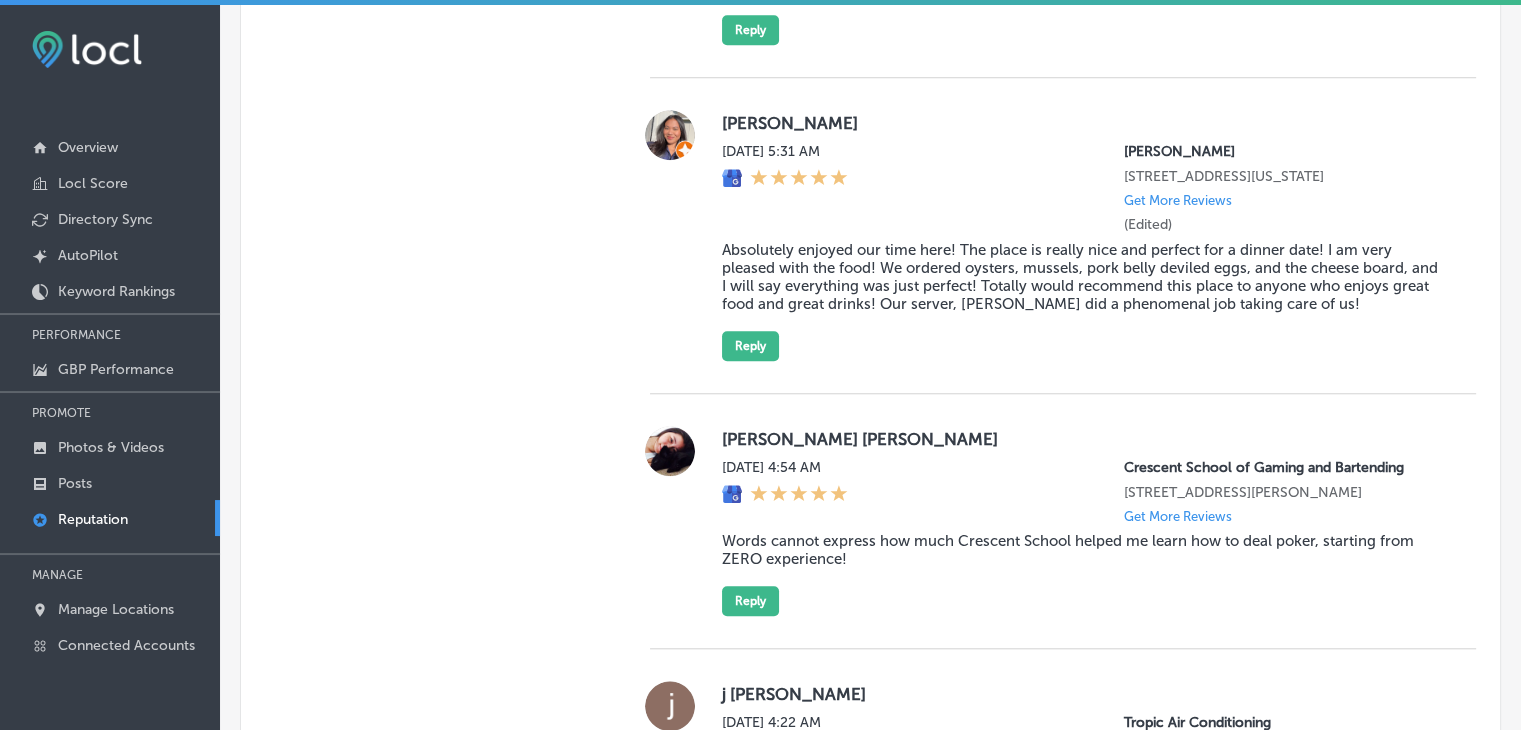 scroll, scrollTop: 1442, scrollLeft: 0, axis: vertical 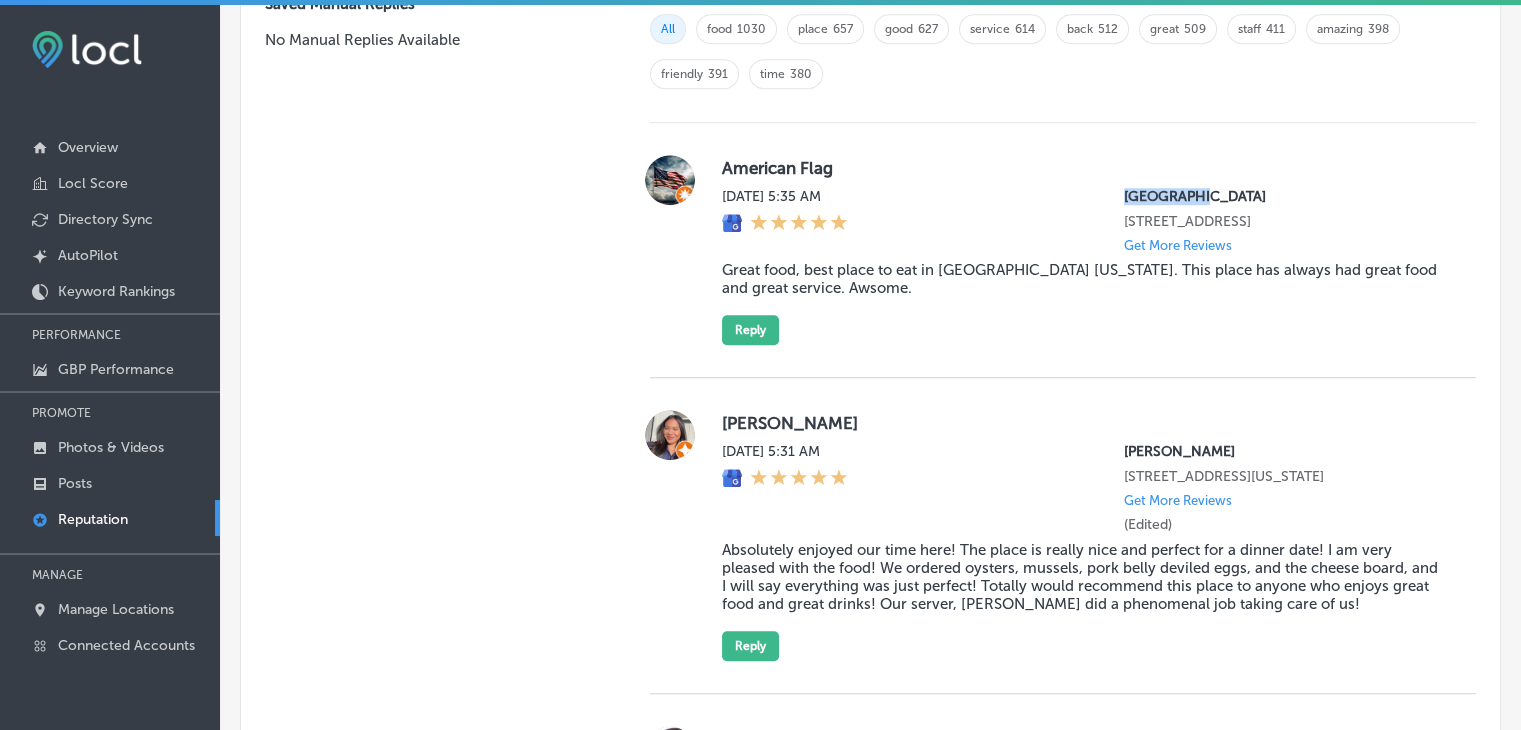 drag, startPoint x: 1104, startPoint y: 188, endPoint x: 1183, endPoint y: 188, distance: 79 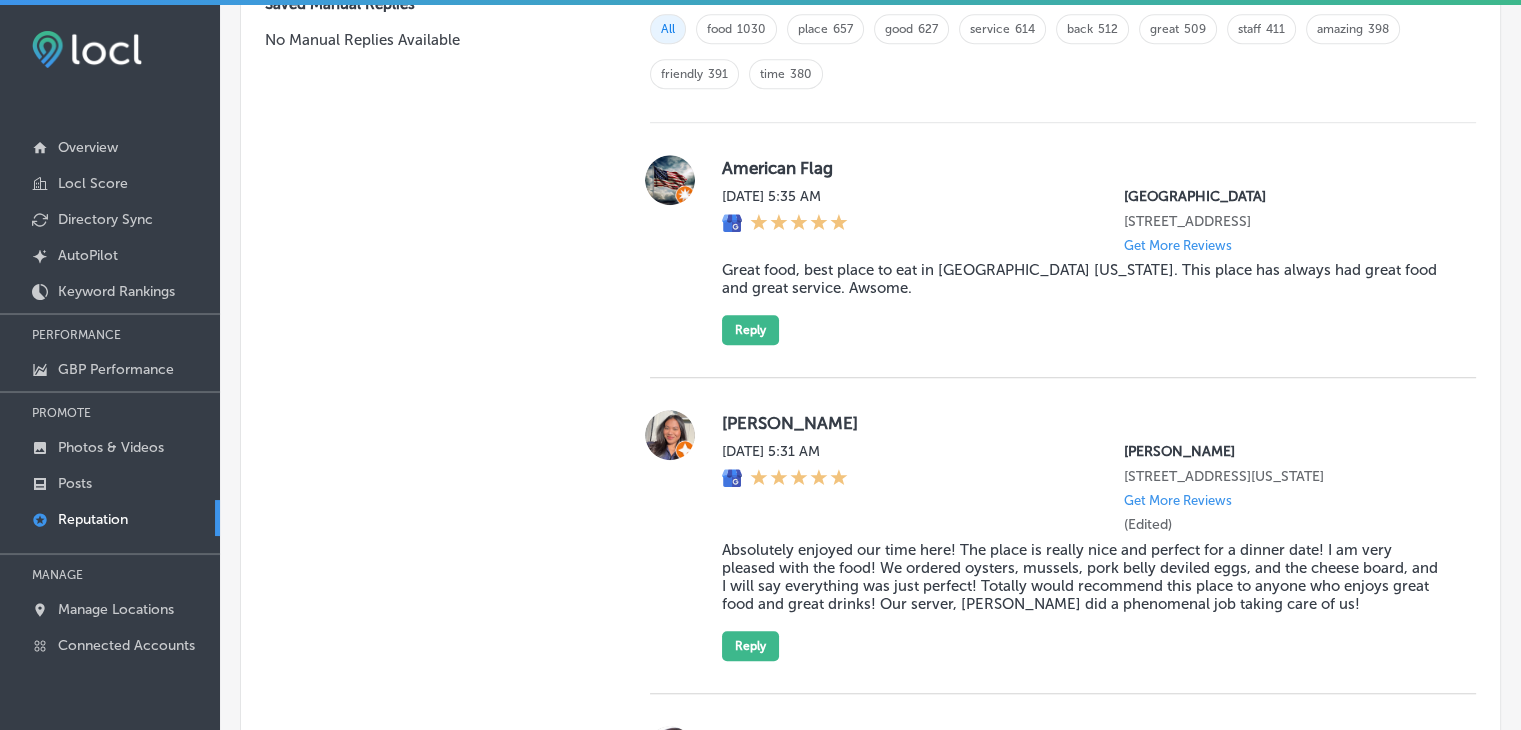 click on "American Flag   [DATE] 5:35 AM [GEOGRAPHIC_DATA] [STREET_ADDRESS] Get More Reviews Great food, best place to eat in [GEOGRAPHIC_DATA] [US_STATE].
This place has always had great food and great service.
Awsome. Reply" at bounding box center (1083, 250) 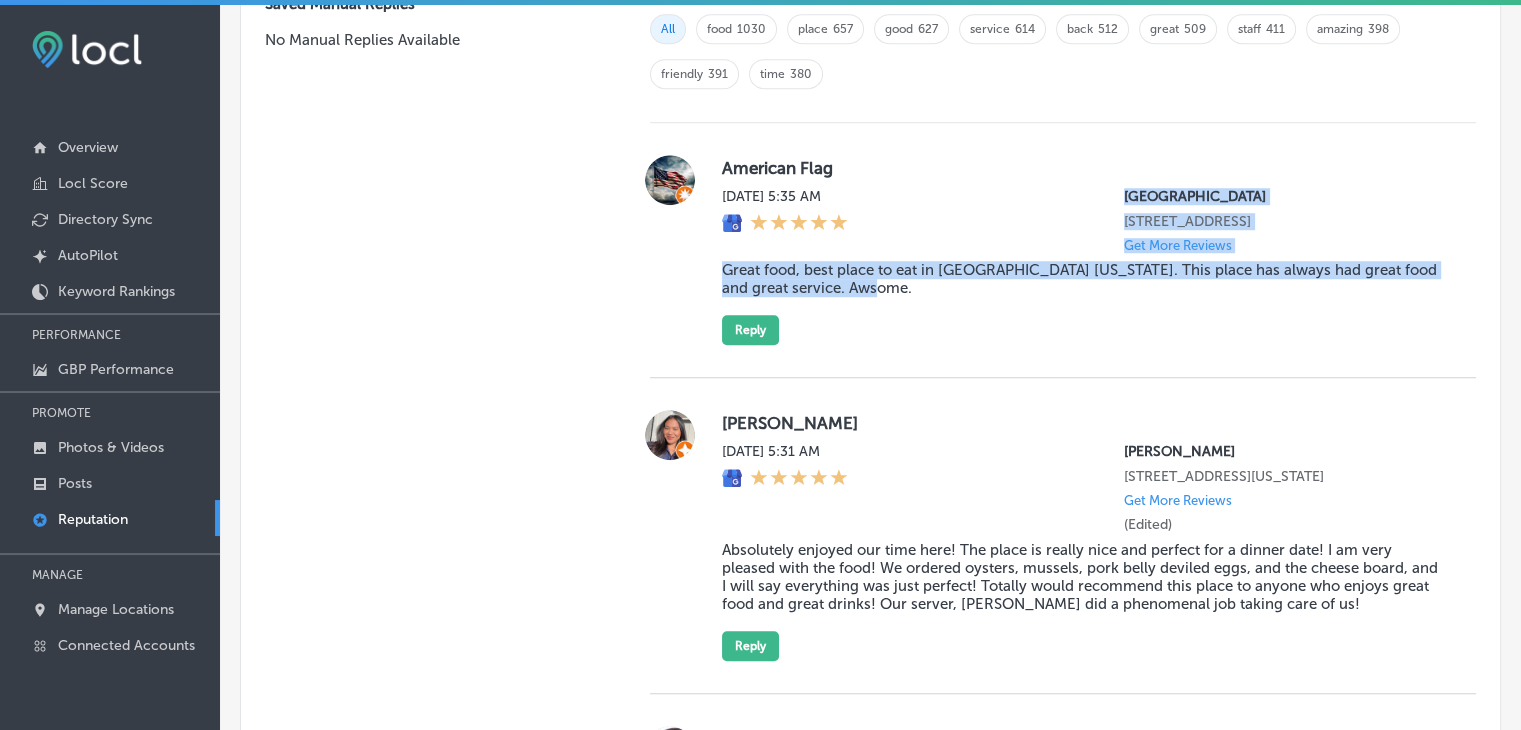 drag, startPoint x: 872, startPoint y: 312, endPoint x: 835, endPoint y: 291, distance: 42.544094 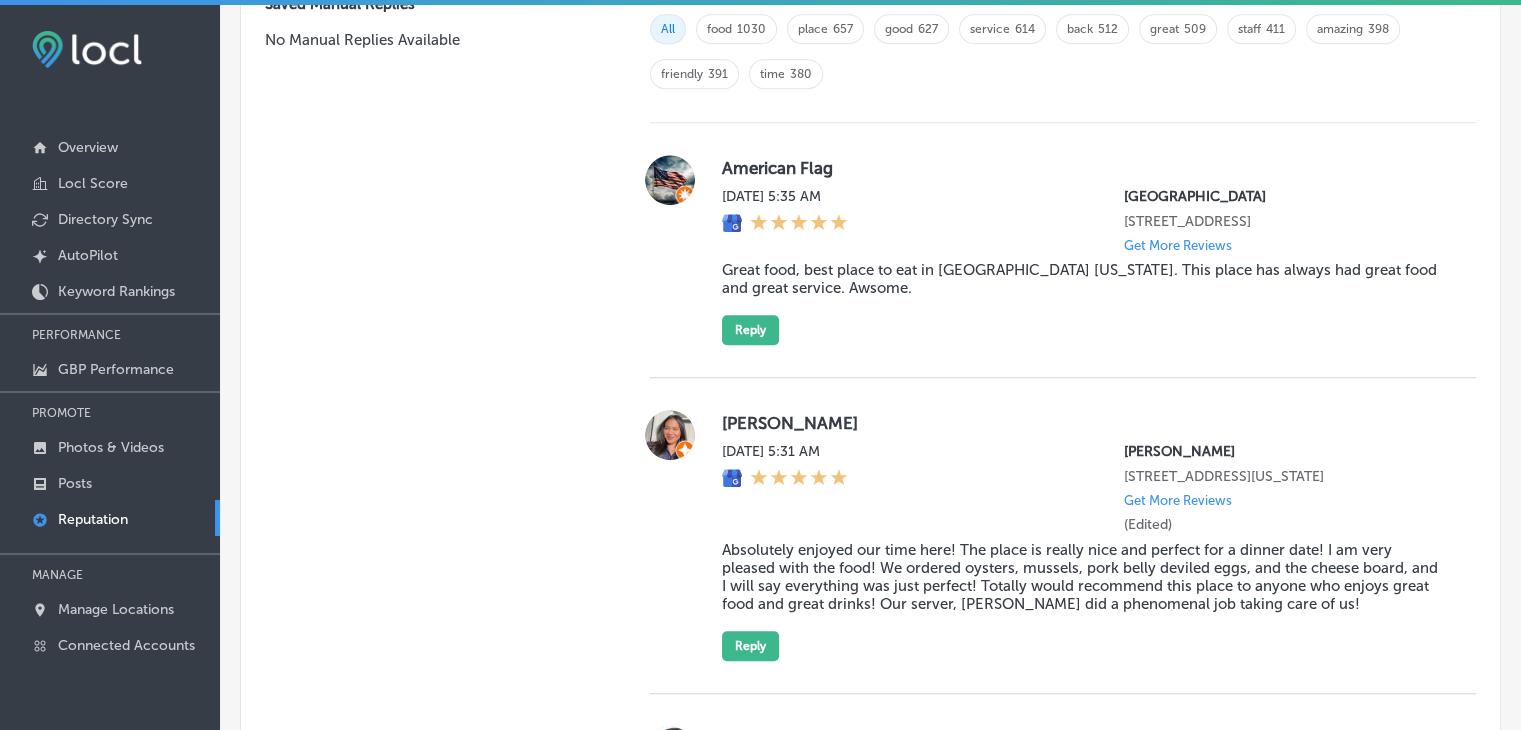 click on "Great food, best place to eat in [GEOGRAPHIC_DATA] [US_STATE].
This place has always had great food and great service.
Awsome." at bounding box center [1083, 279] 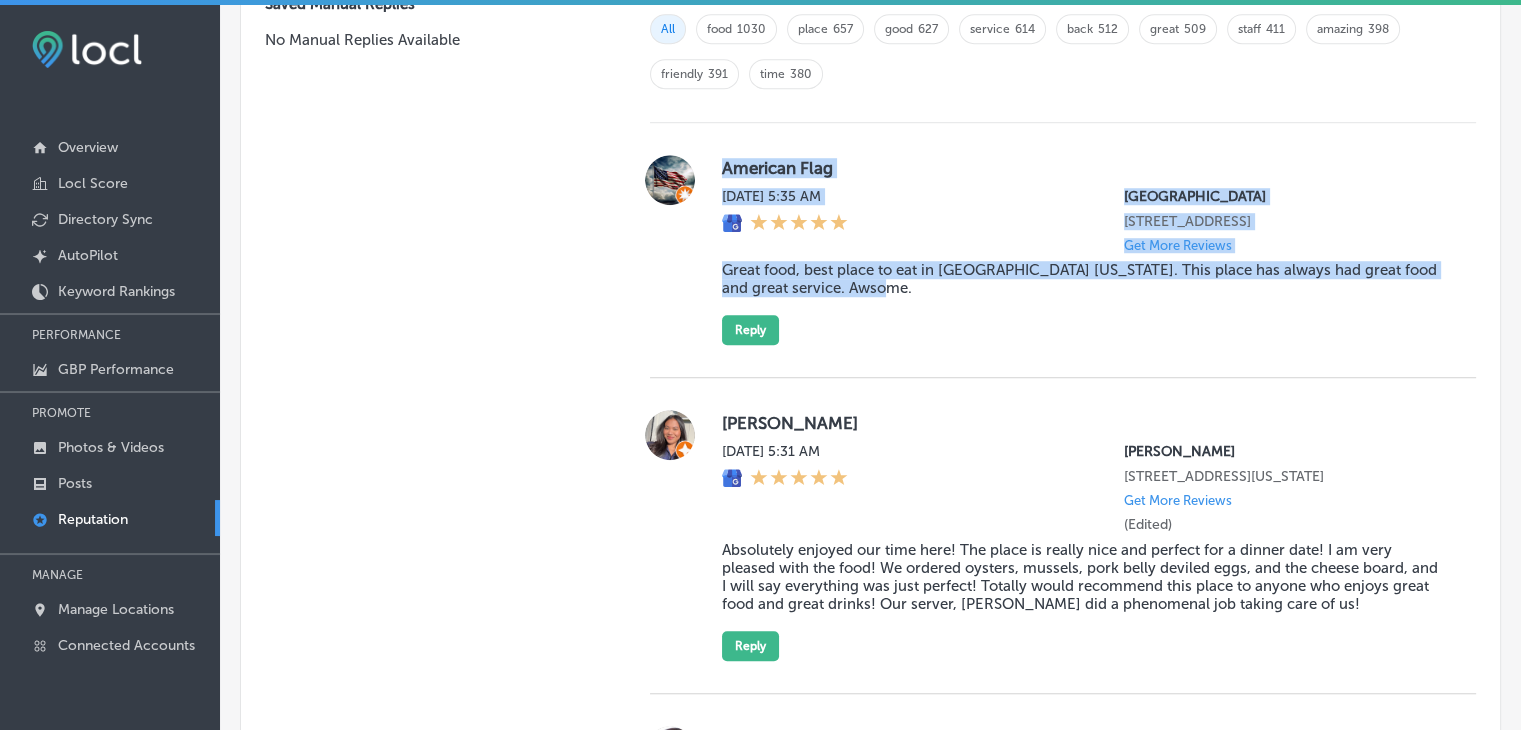 drag, startPoint x: 911, startPoint y: 305, endPoint x: 715, endPoint y: 165, distance: 240.86511 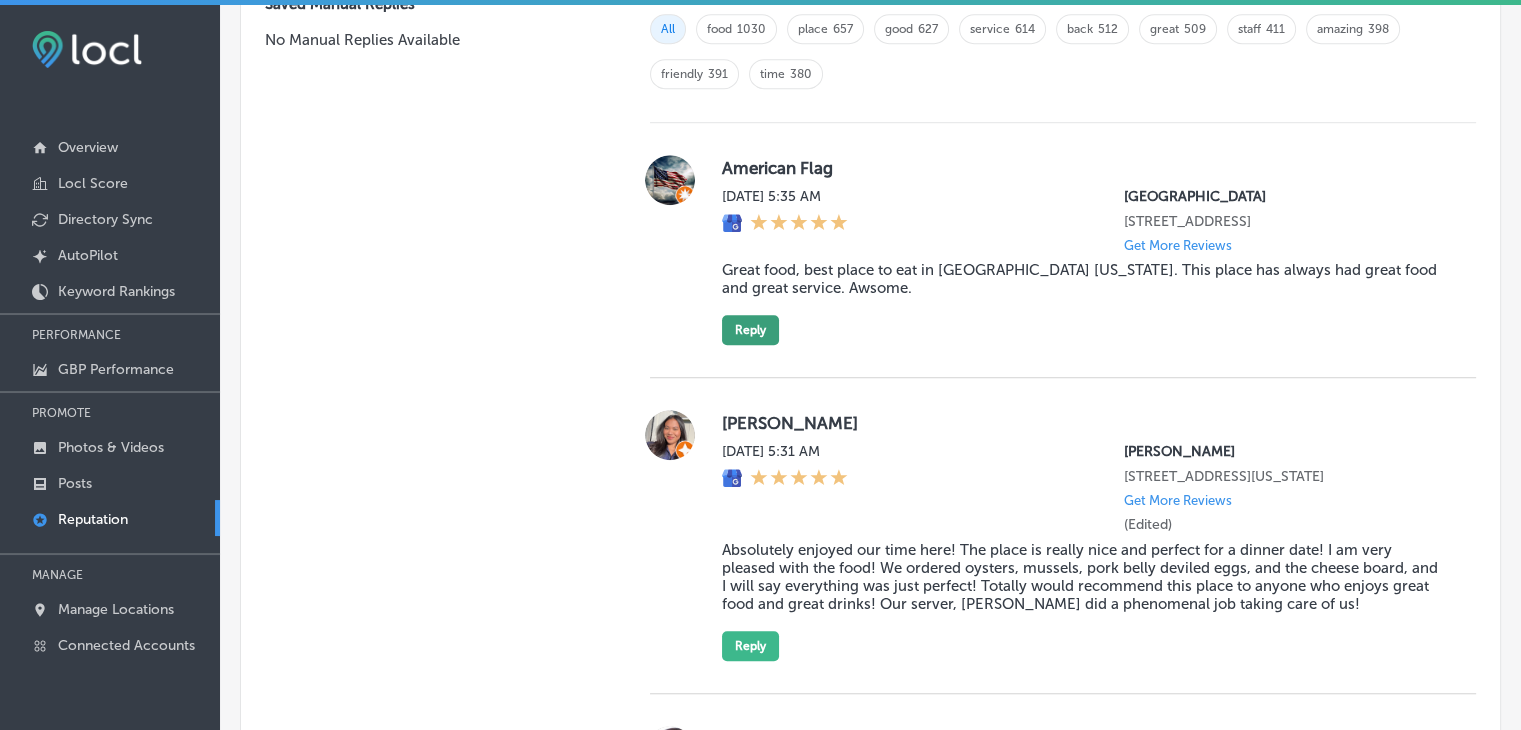 click on "Reply" at bounding box center [750, 330] 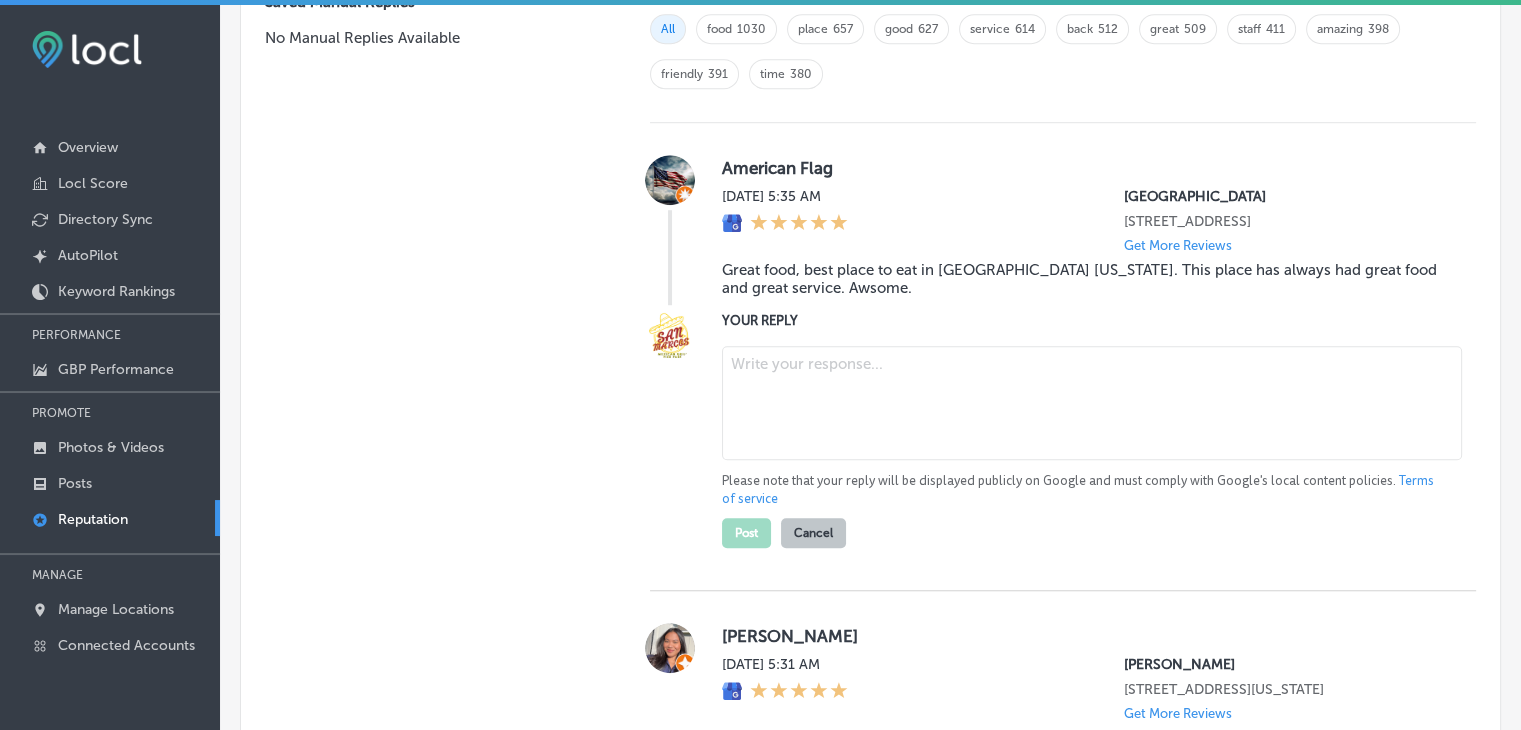 click at bounding box center (1092, 403) 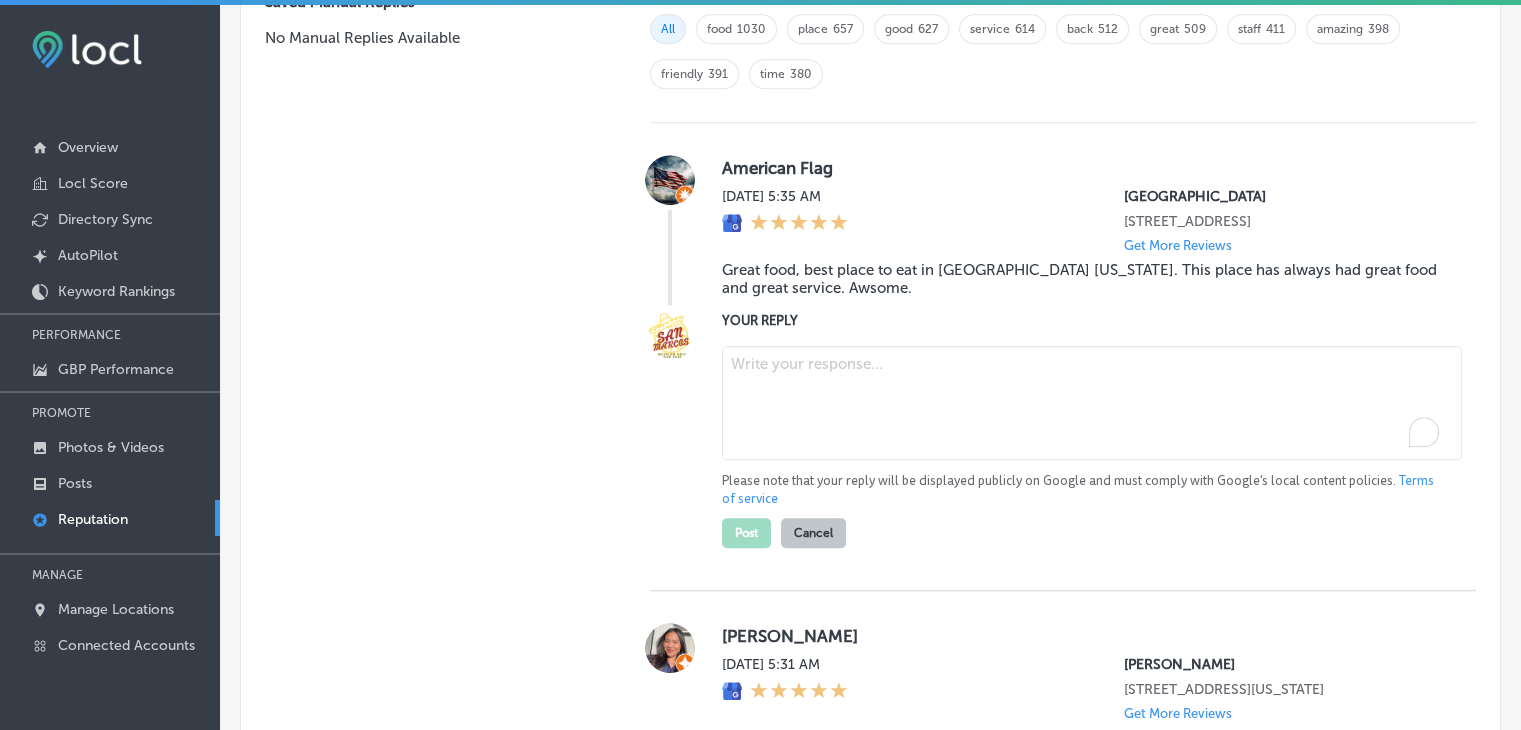 type on "x" 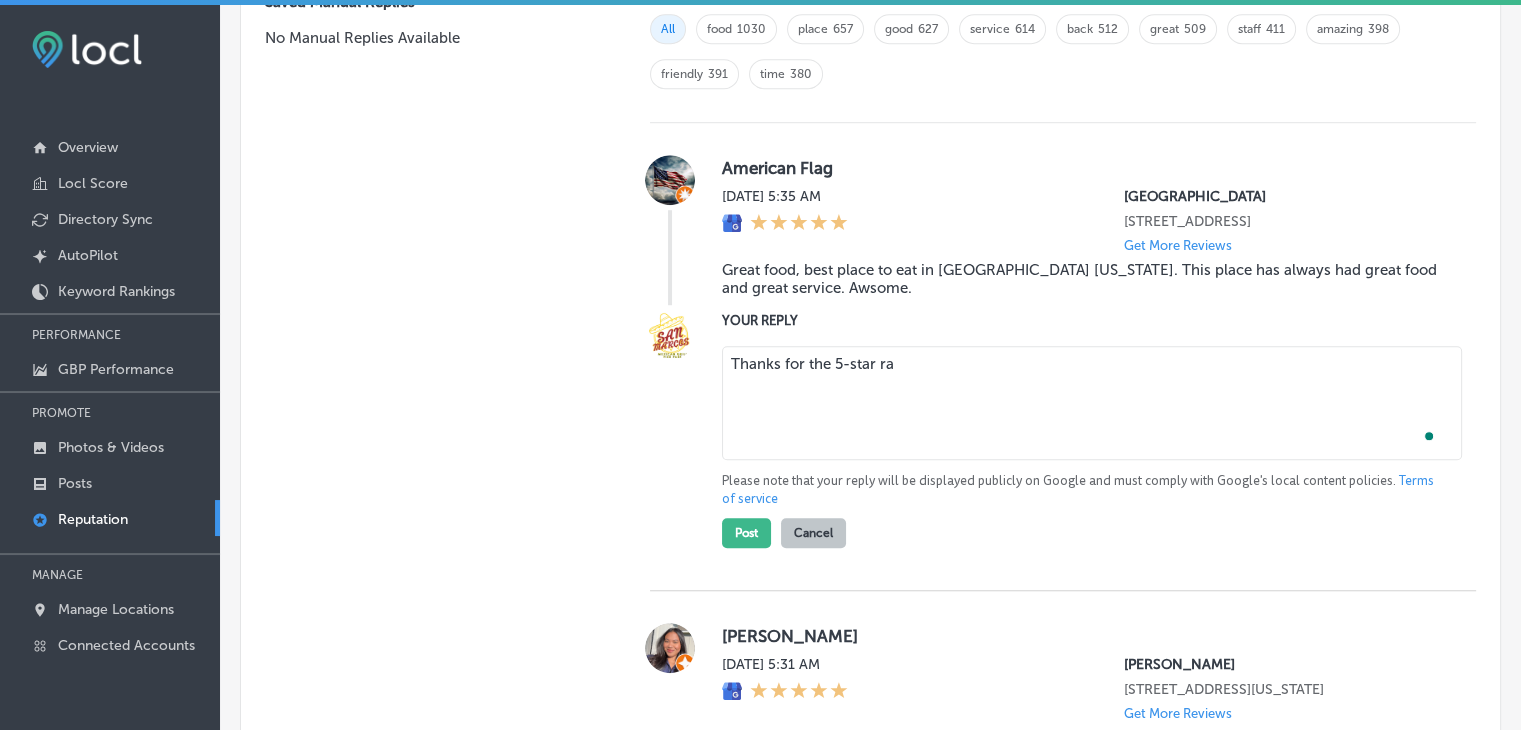 paste on "It’s fantastic to hear that you’ve consistently enjoyed the great food and awesome service at [GEOGRAPHIC_DATA] in [GEOGRAPHIC_DATA]! We're honored to be considered one of the best places to eat in the area, and we truly appreciate your support. Whether you're visiting from [PERSON_NAME][GEOGRAPHIC_DATA], [GEOGRAPHIC_DATA], or nearby, we’re always happy to serve you your favorite Mexican dishes!" 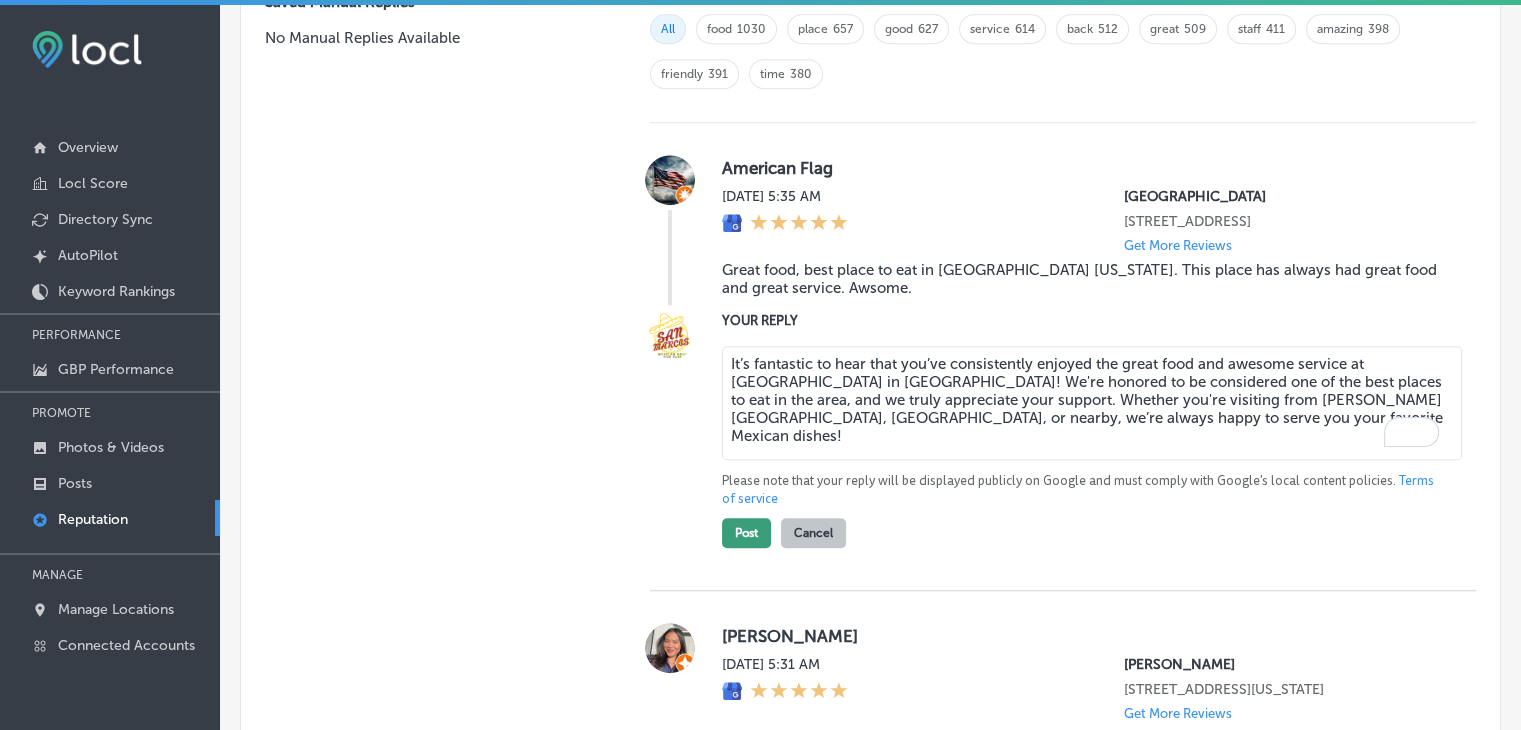type on "It’s fantastic to hear that you’ve consistently enjoyed the great food and awesome service at [GEOGRAPHIC_DATA] in [GEOGRAPHIC_DATA]! We're honored to be considered one of the best places to eat in the area, and we truly appreciate your support. Whether you're visiting from [PERSON_NAME][GEOGRAPHIC_DATA], [GEOGRAPHIC_DATA], or nearby, we’re always happy to serve you your favorite Mexican dishes!" 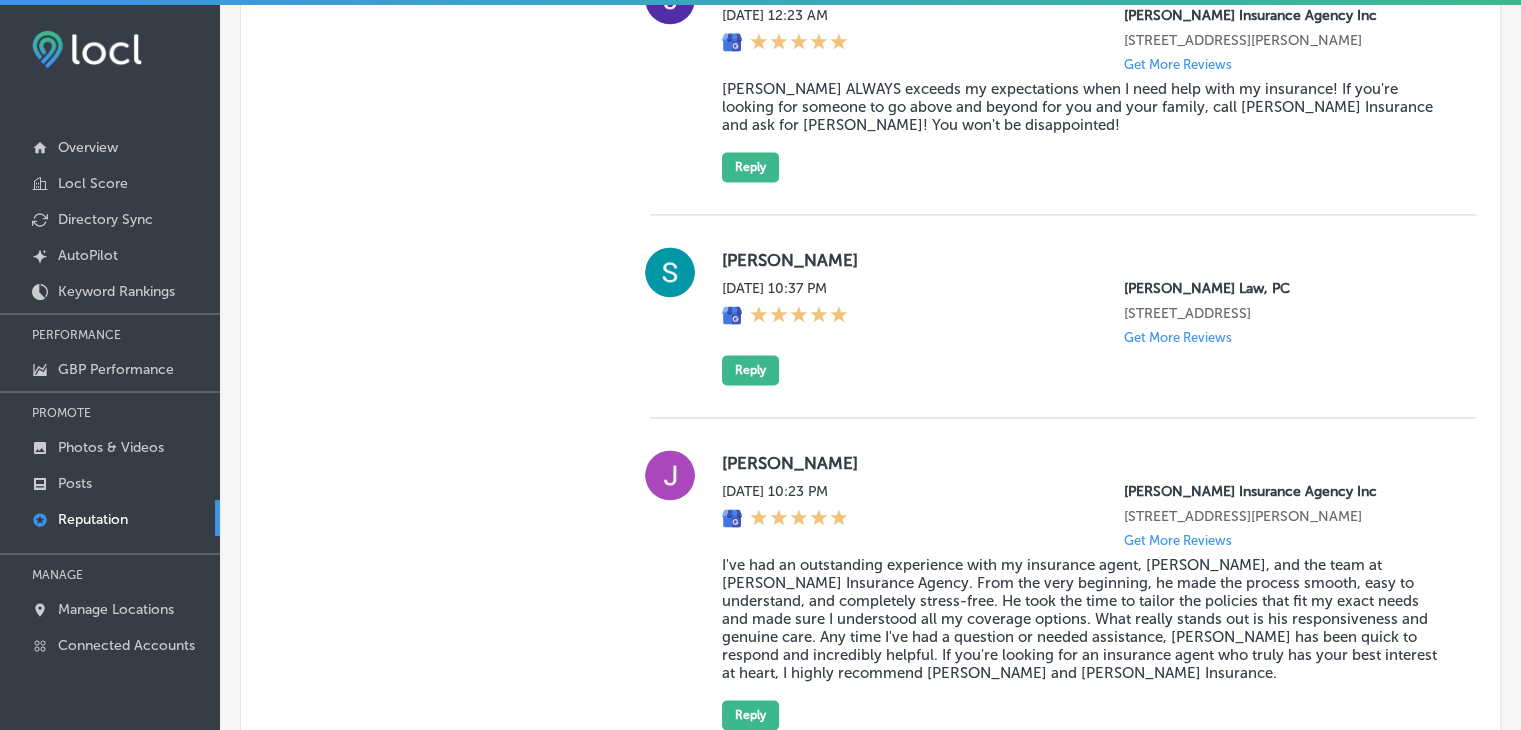 scroll, scrollTop: 2742, scrollLeft: 0, axis: vertical 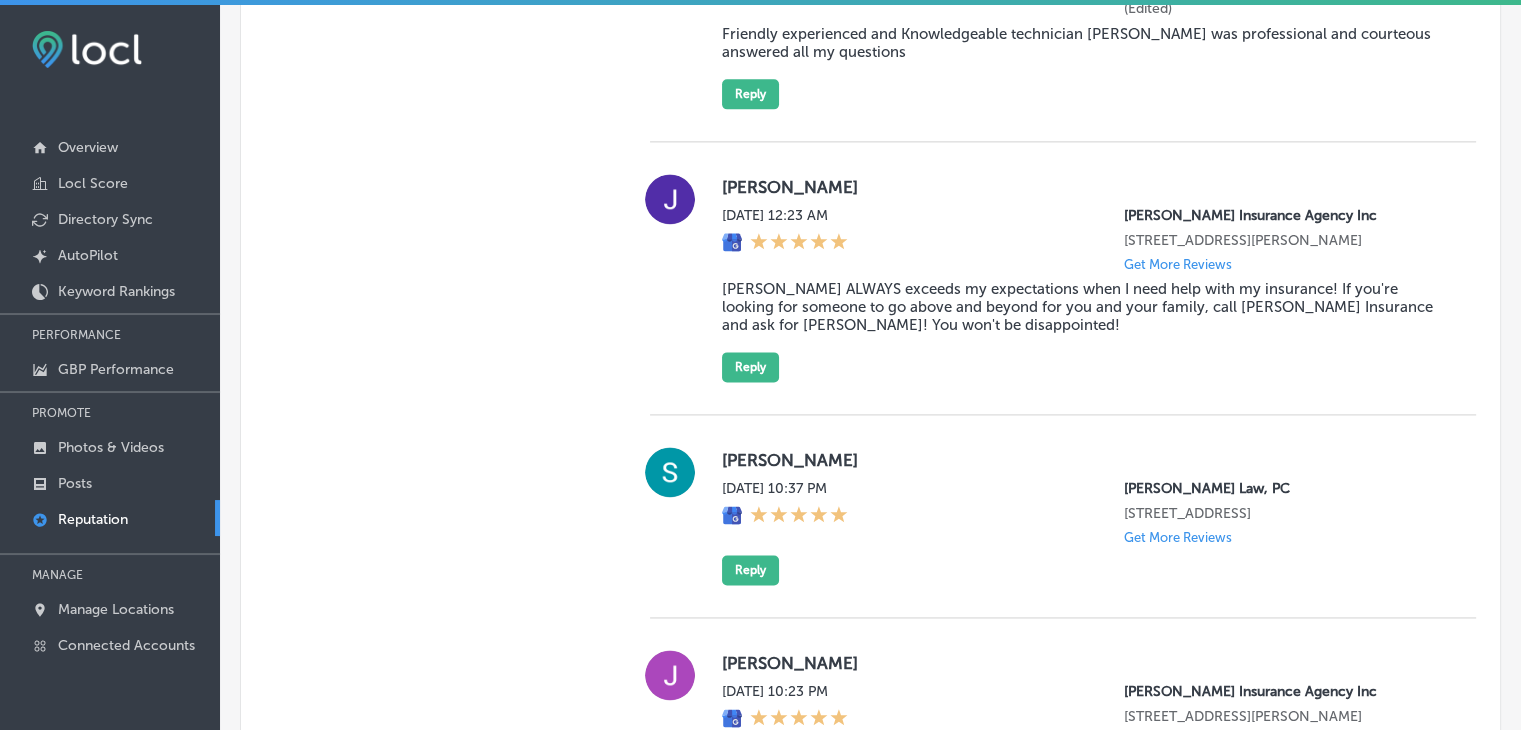 type on "x" 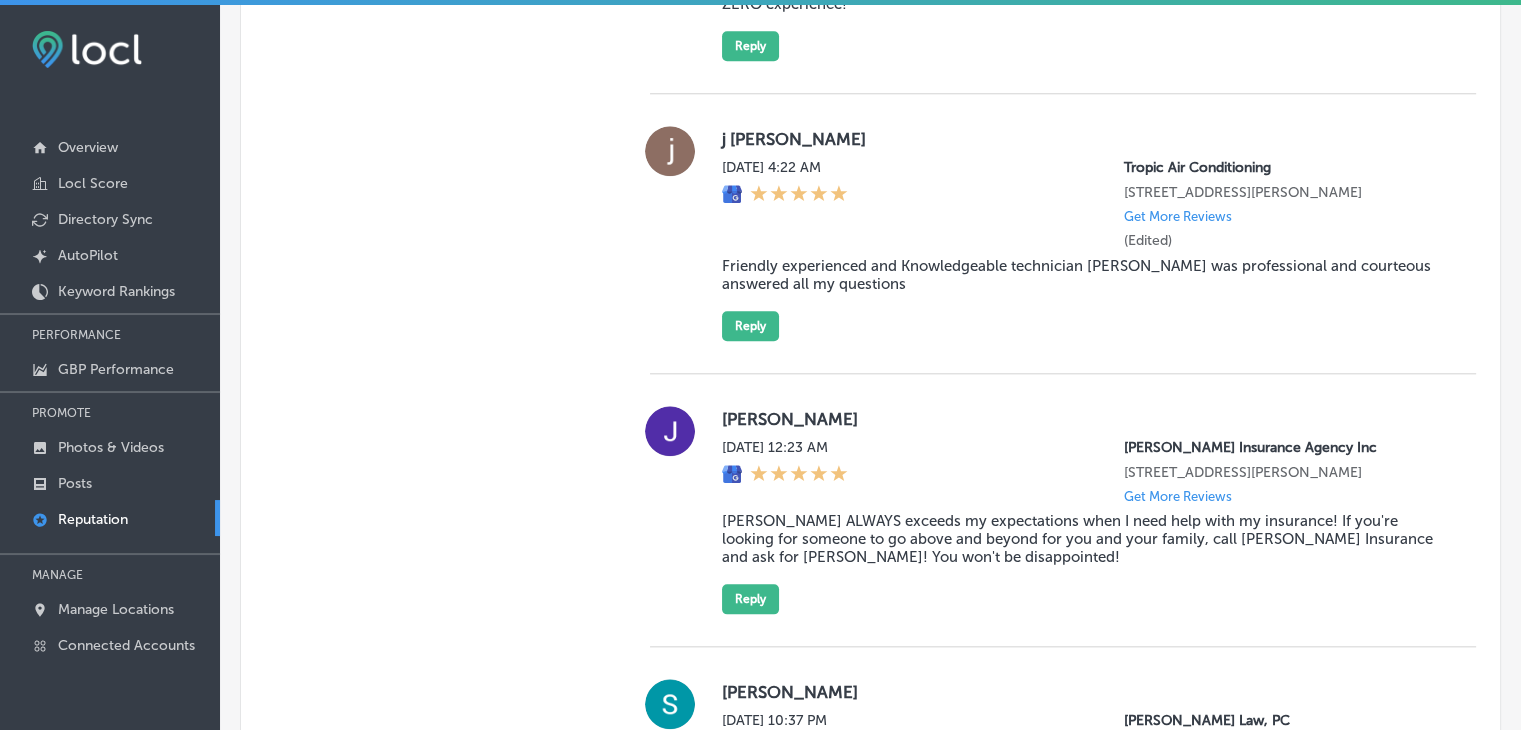 scroll, scrollTop: 2342, scrollLeft: 0, axis: vertical 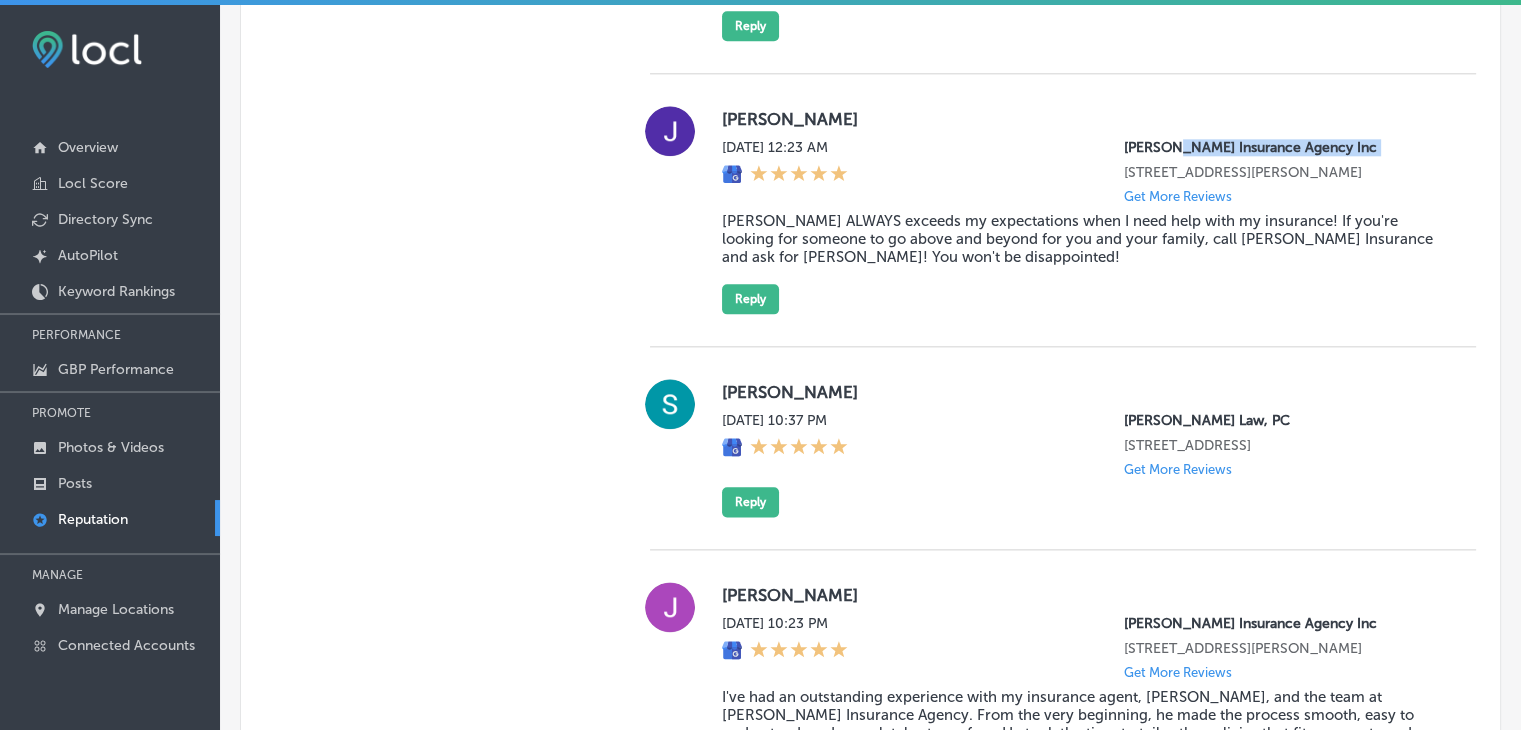 drag, startPoint x: 1108, startPoint y: 179, endPoint x: 1152, endPoint y: 165, distance: 46.173584 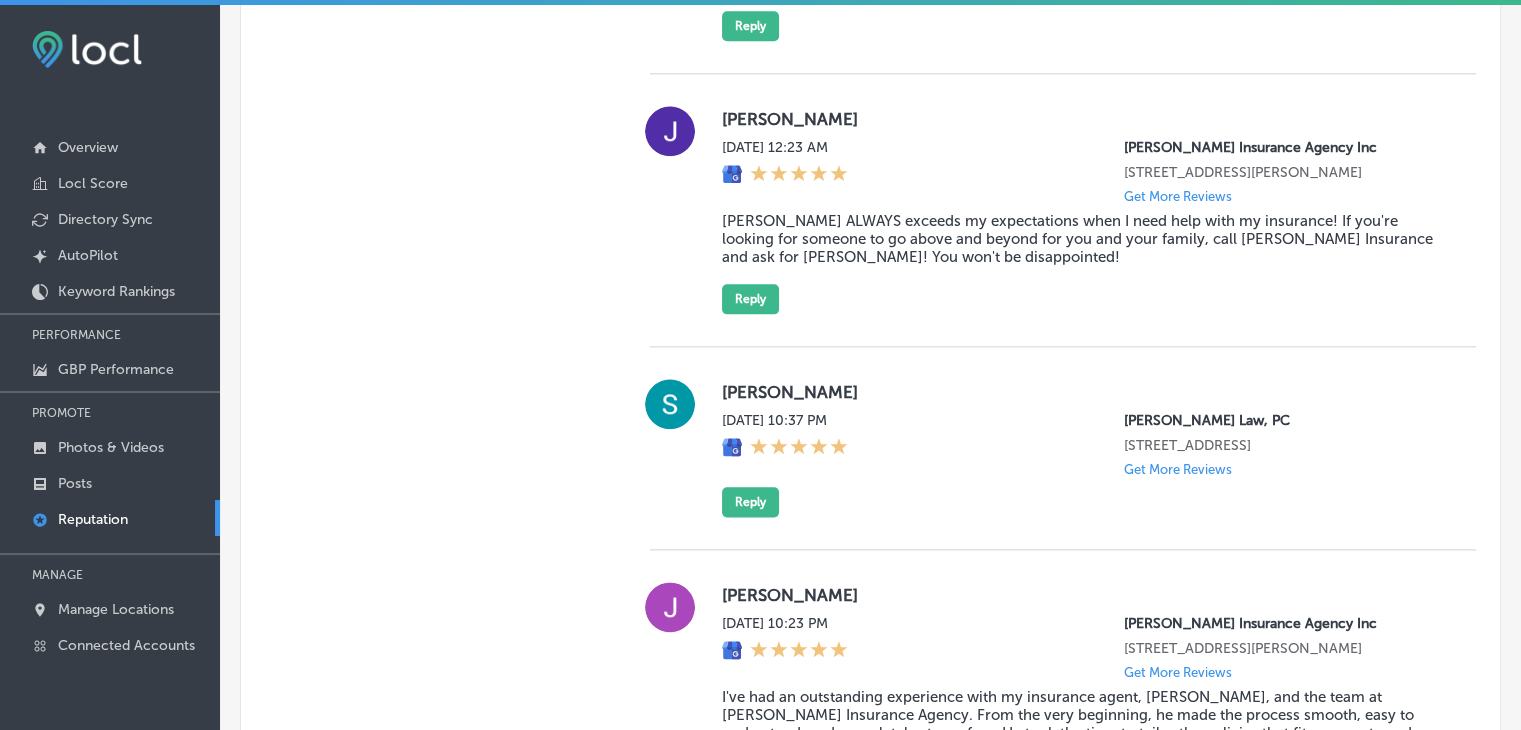 click on "[DATE] 12:23 AM [PERSON_NAME] Insurance Agency Inc [STREET_ADDRESS][PERSON_NAME] Get More Reviews" at bounding box center (1083, 171) 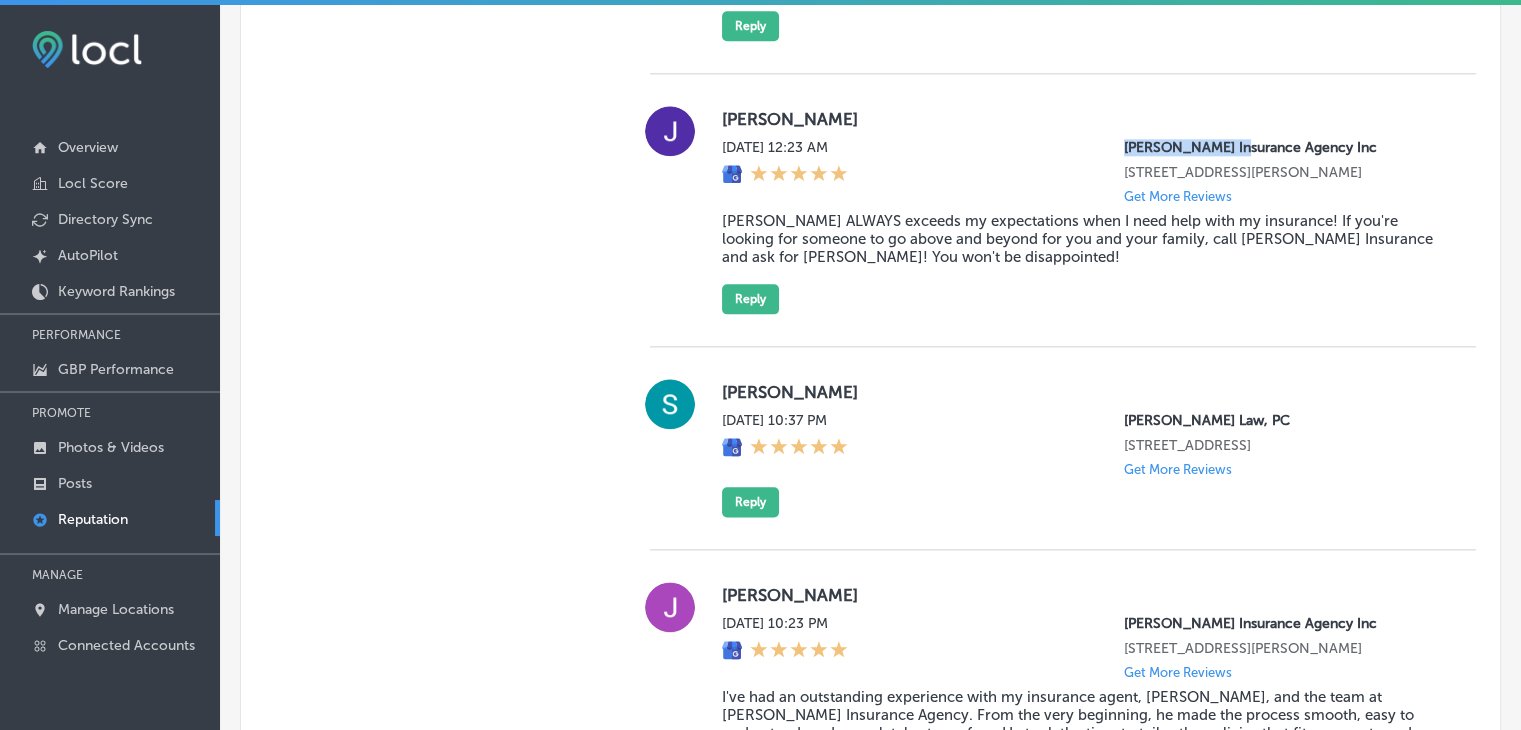 drag, startPoint x: 1090, startPoint y: 165, endPoint x: 1184, endPoint y: 167, distance: 94.02127 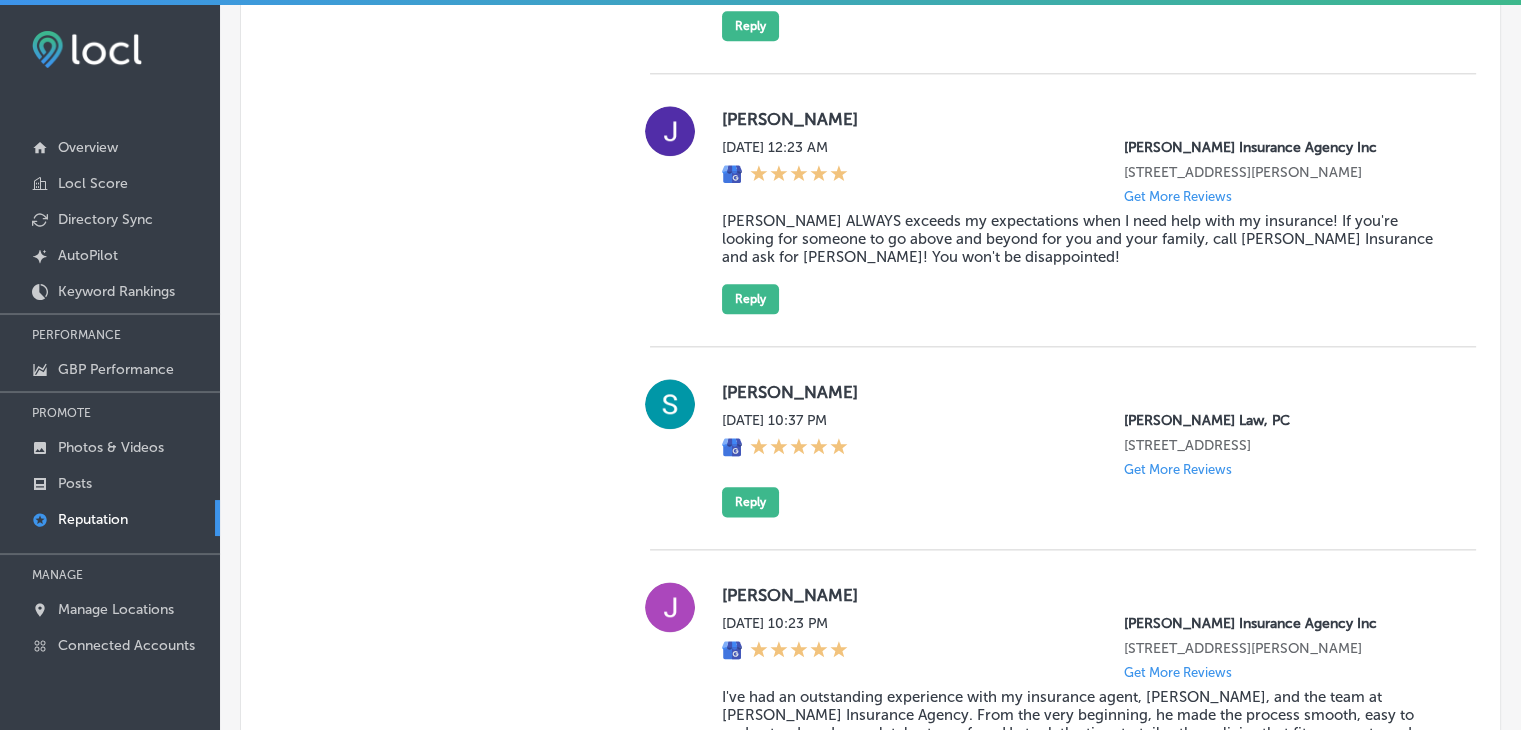 scroll, scrollTop: 2242, scrollLeft: 0, axis: vertical 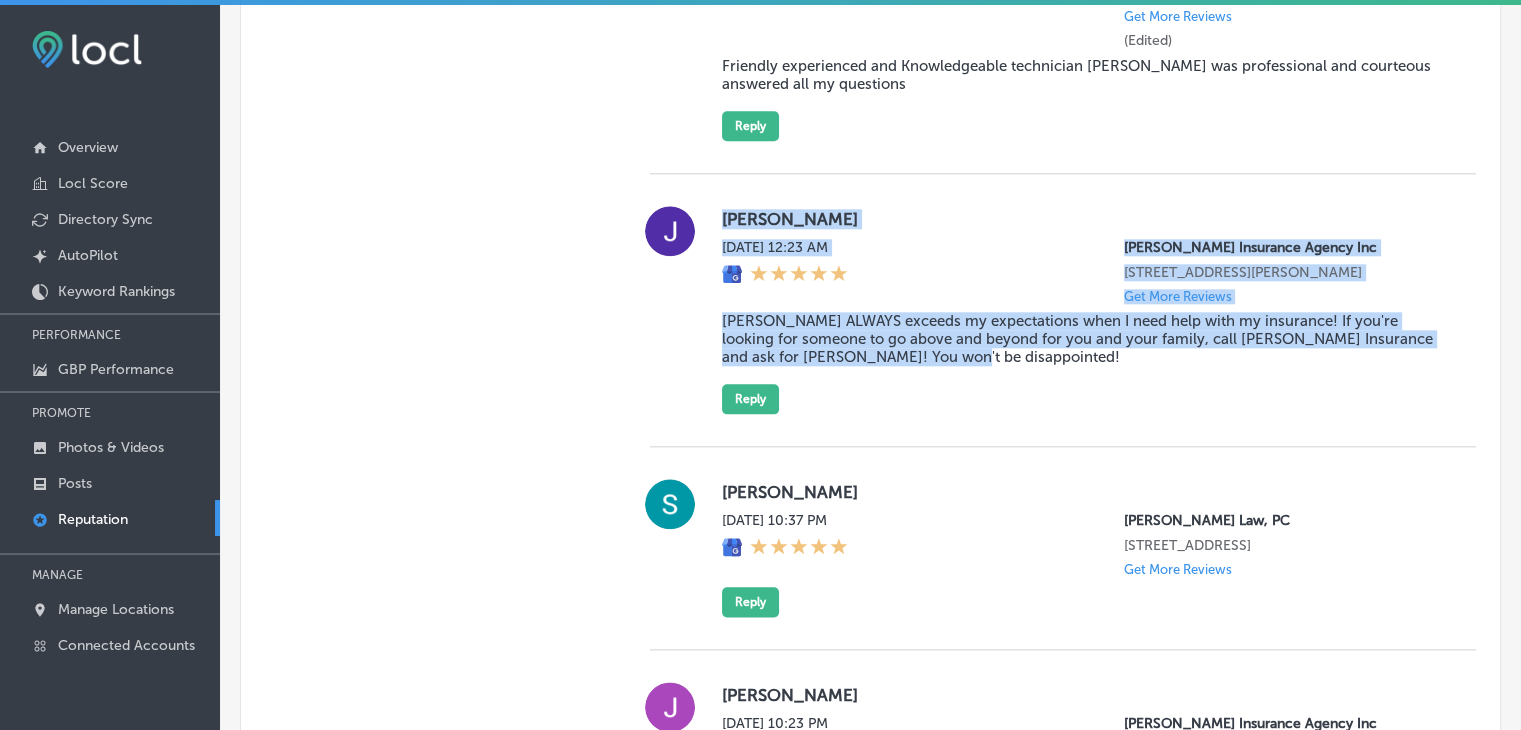 drag, startPoint x: 913, startPoint y: 380, endPoint x: 715, endPoint y: 241, distance: 241.9194 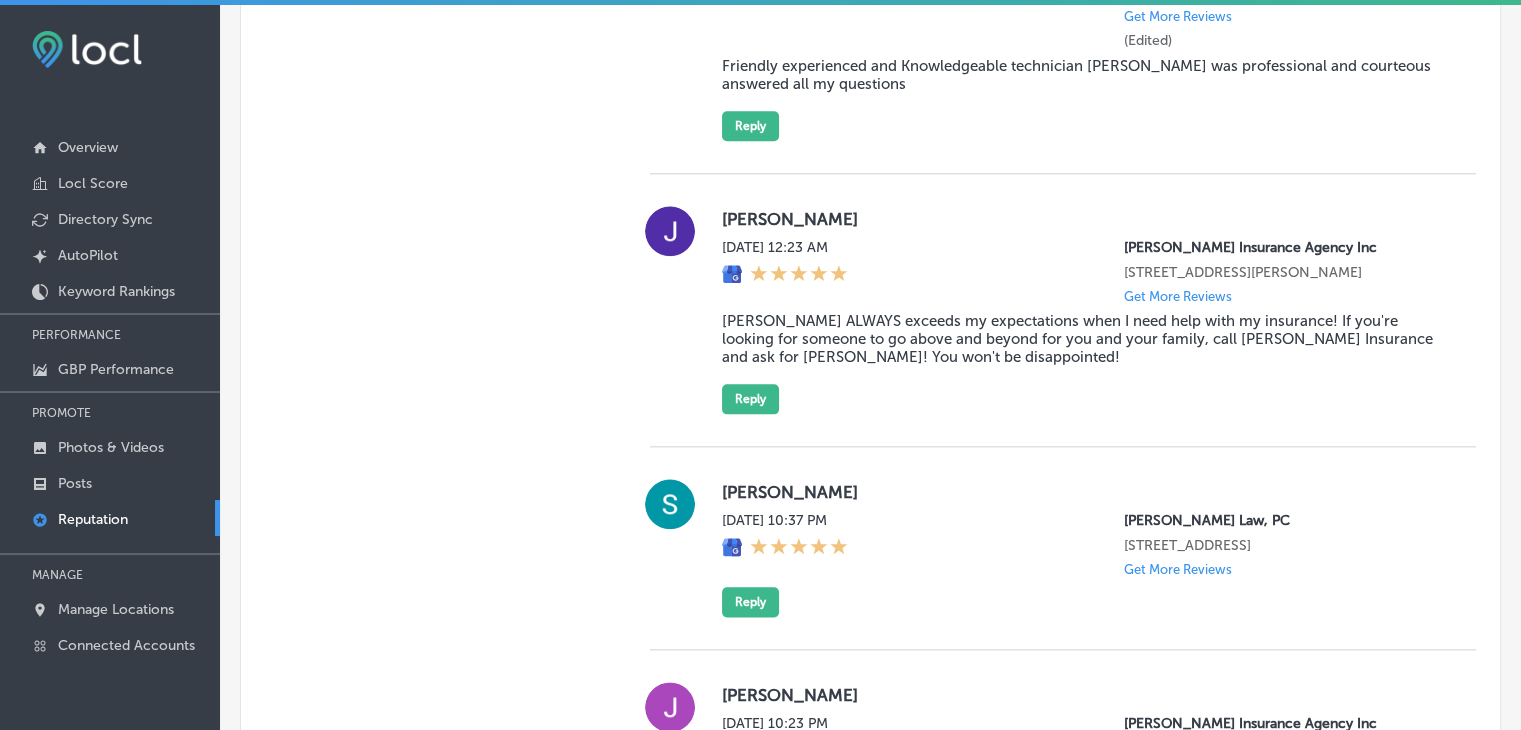 scroll, scrollTop: 2617, scrollLeft: 0, axis: vertical 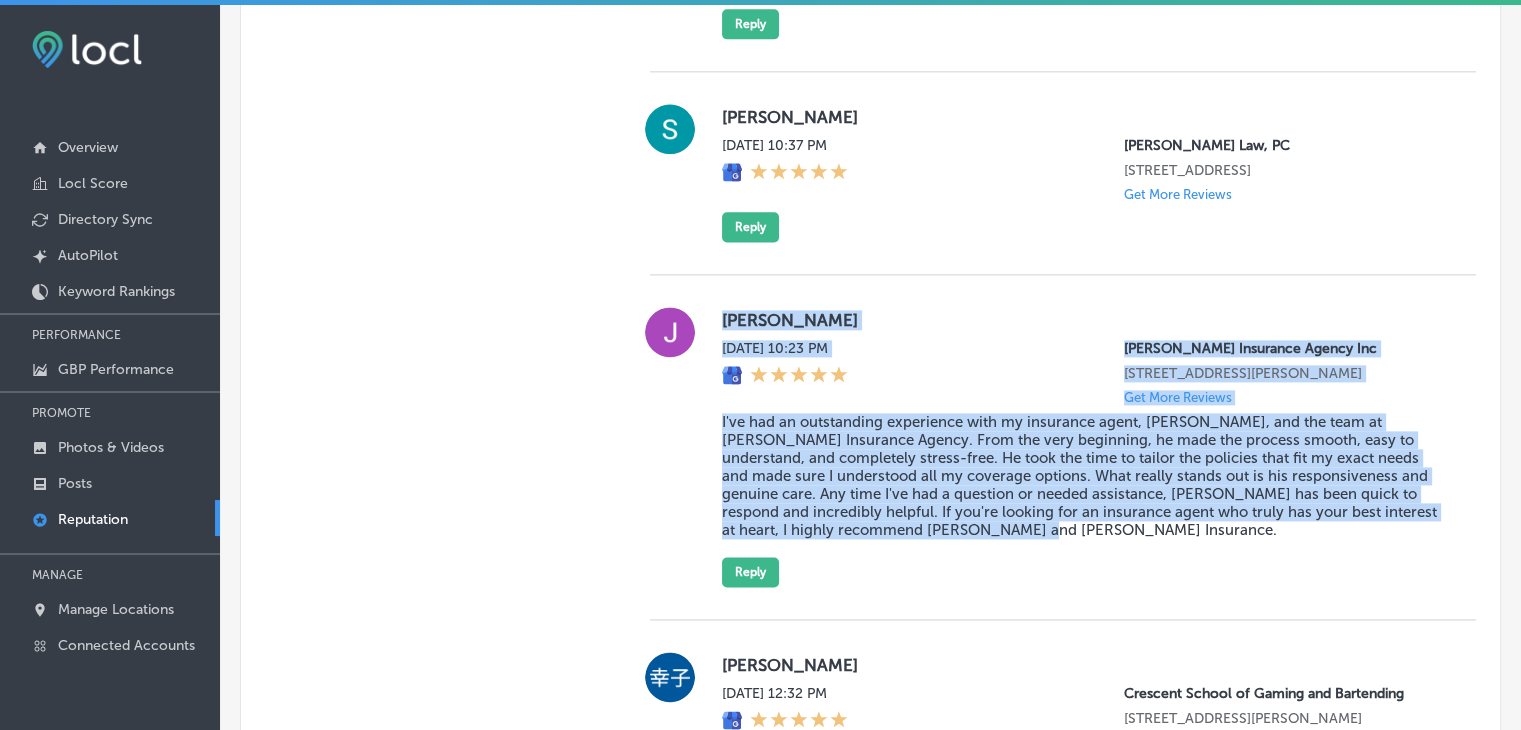 drag, startPoint x: 720, startPoint y: 338, endPoint x: 1036, endPoint y: 567, distance: 390.25247 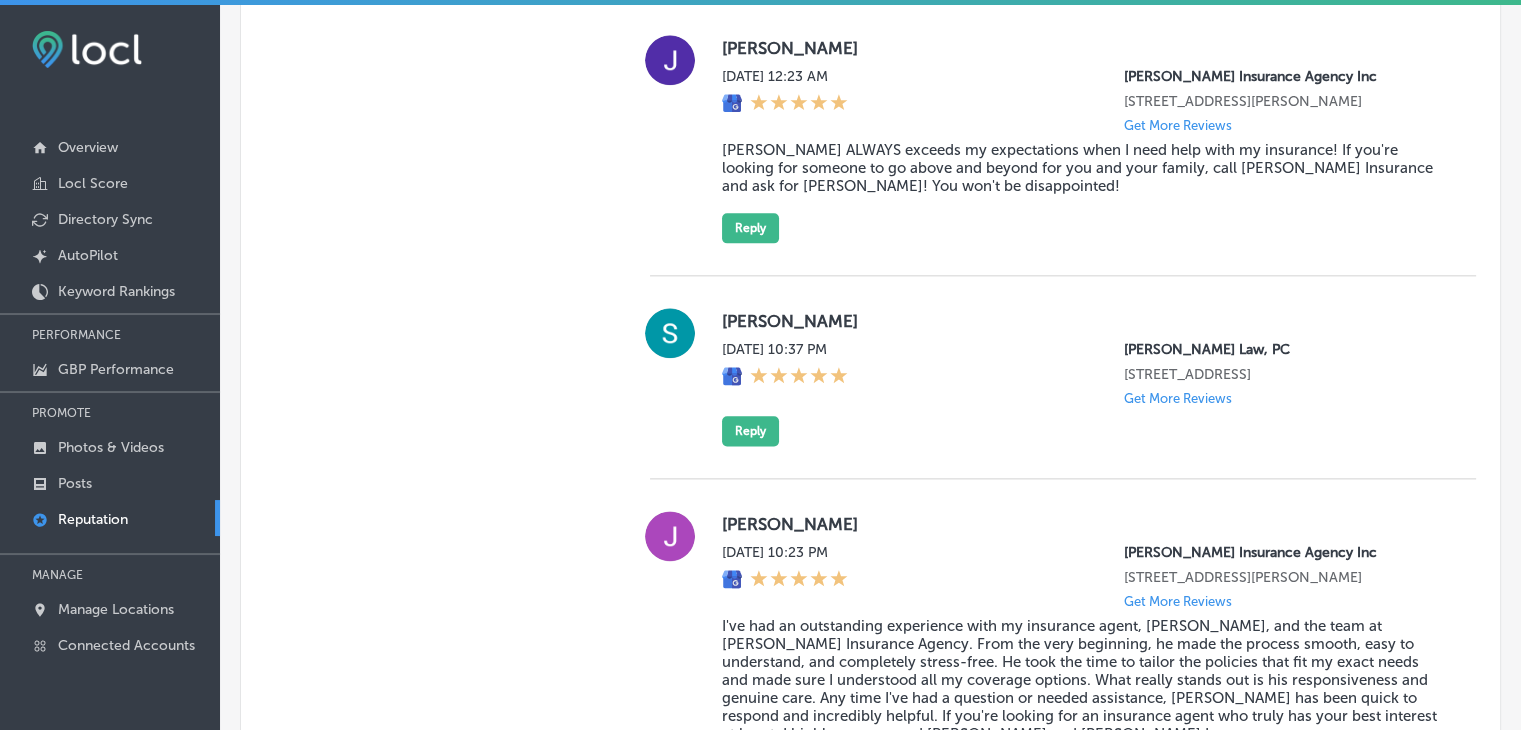 scroll, scrollTop: 2285, scrollLeft: 0, axis: vertical 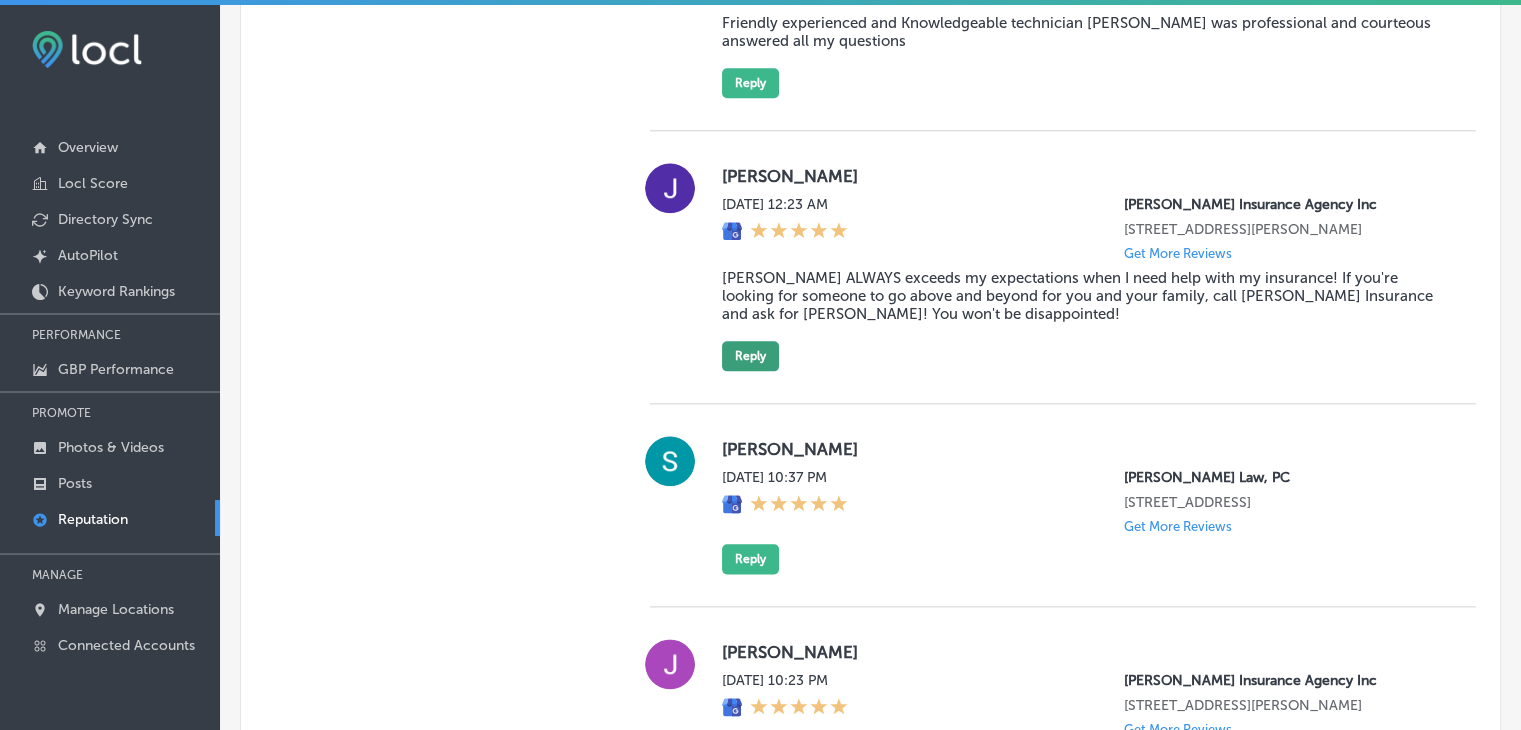 click on "Reply" at bounding box center (750, 356) 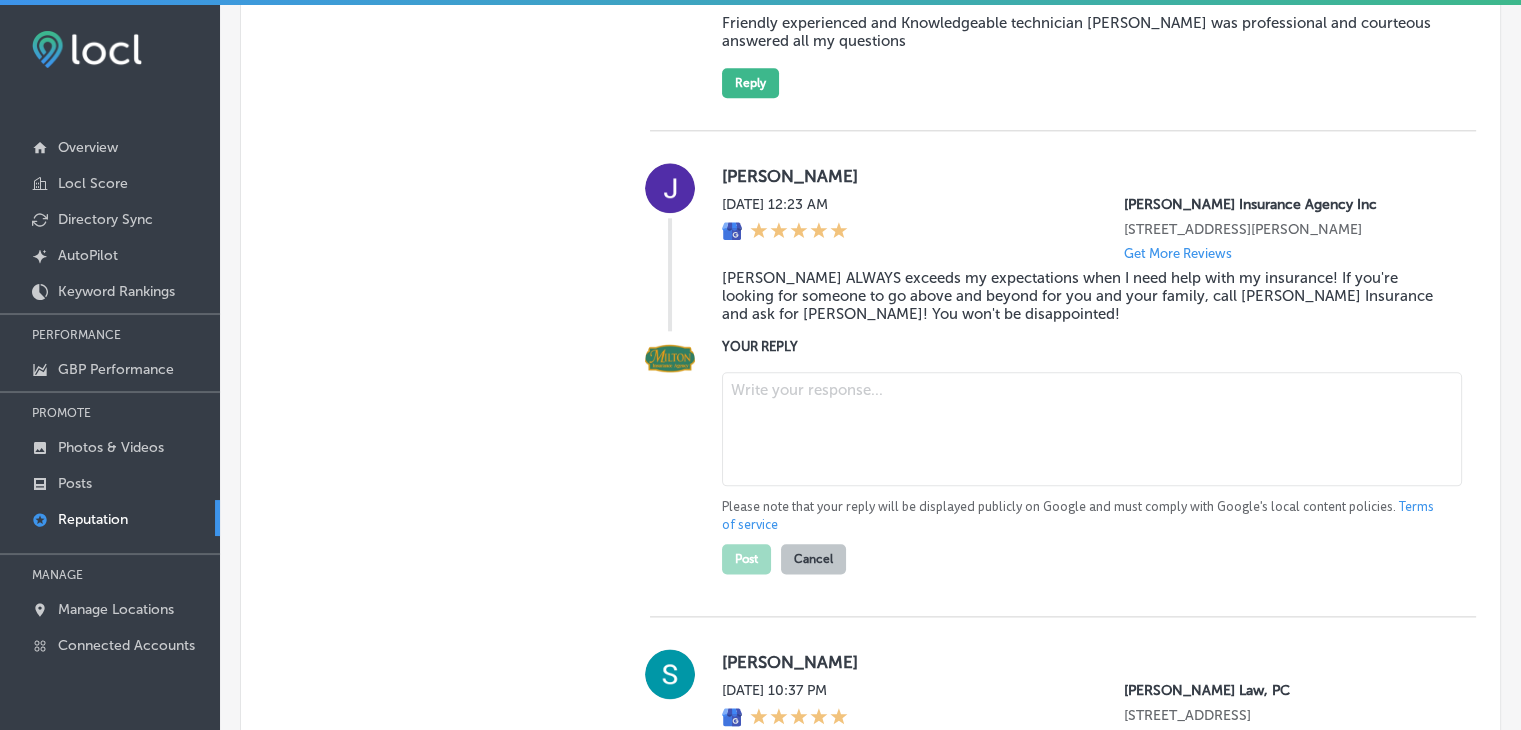click at bounding box center (1092, 429) 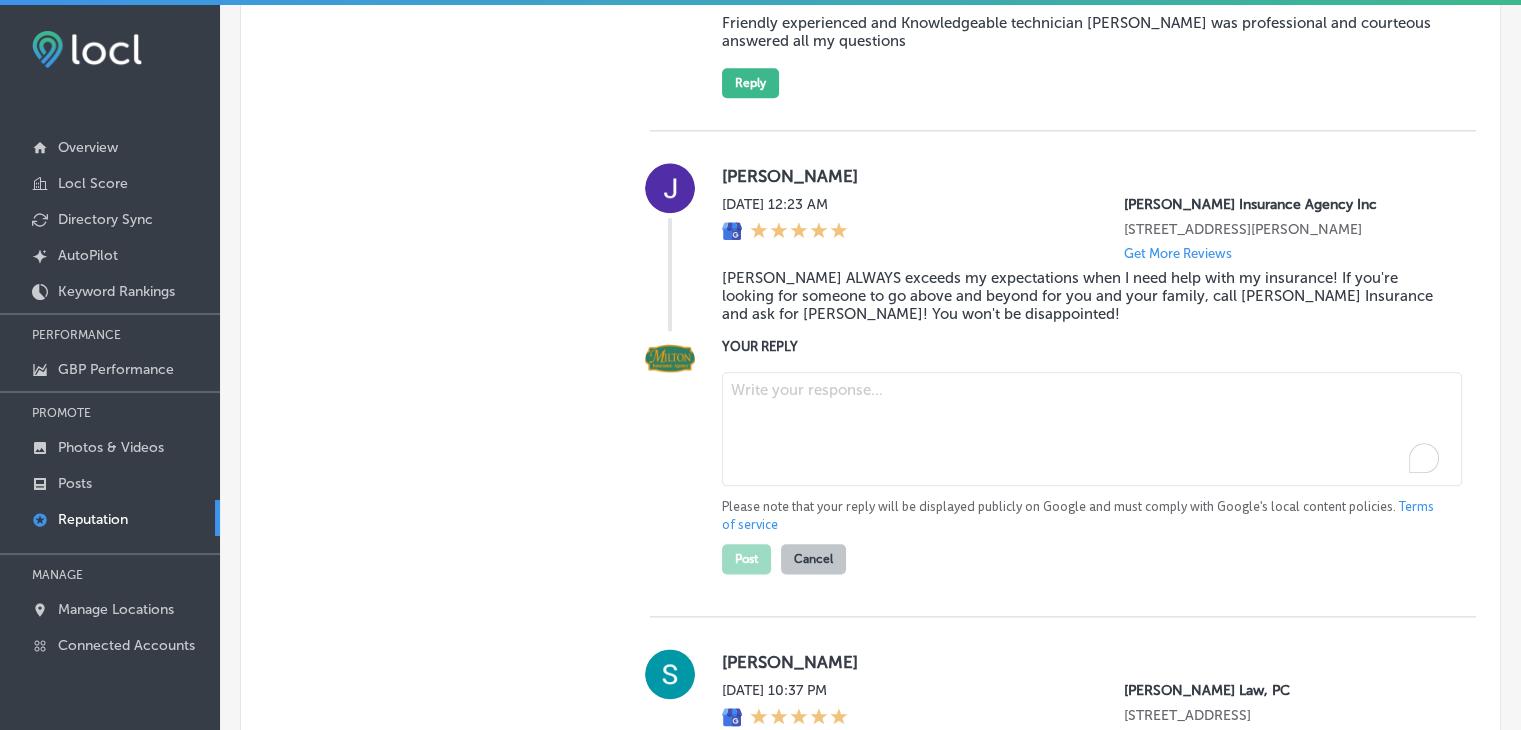 paste on "[PERSON_NAME] will be so grateful for your kind words, [PERSON_NAME]! At [PERSON_NAME] Insurance Agency, we’re proud to have team members who go above and beyond to support families with personalized insurance guidance. It’s always a pleasure to help clients from [PERSON_NAME] and nearby communities throughout [GEOGRAPHIC_DATA] feel secure and confident in their coverage. We appreciate your trust and look forward to assisting you again!" 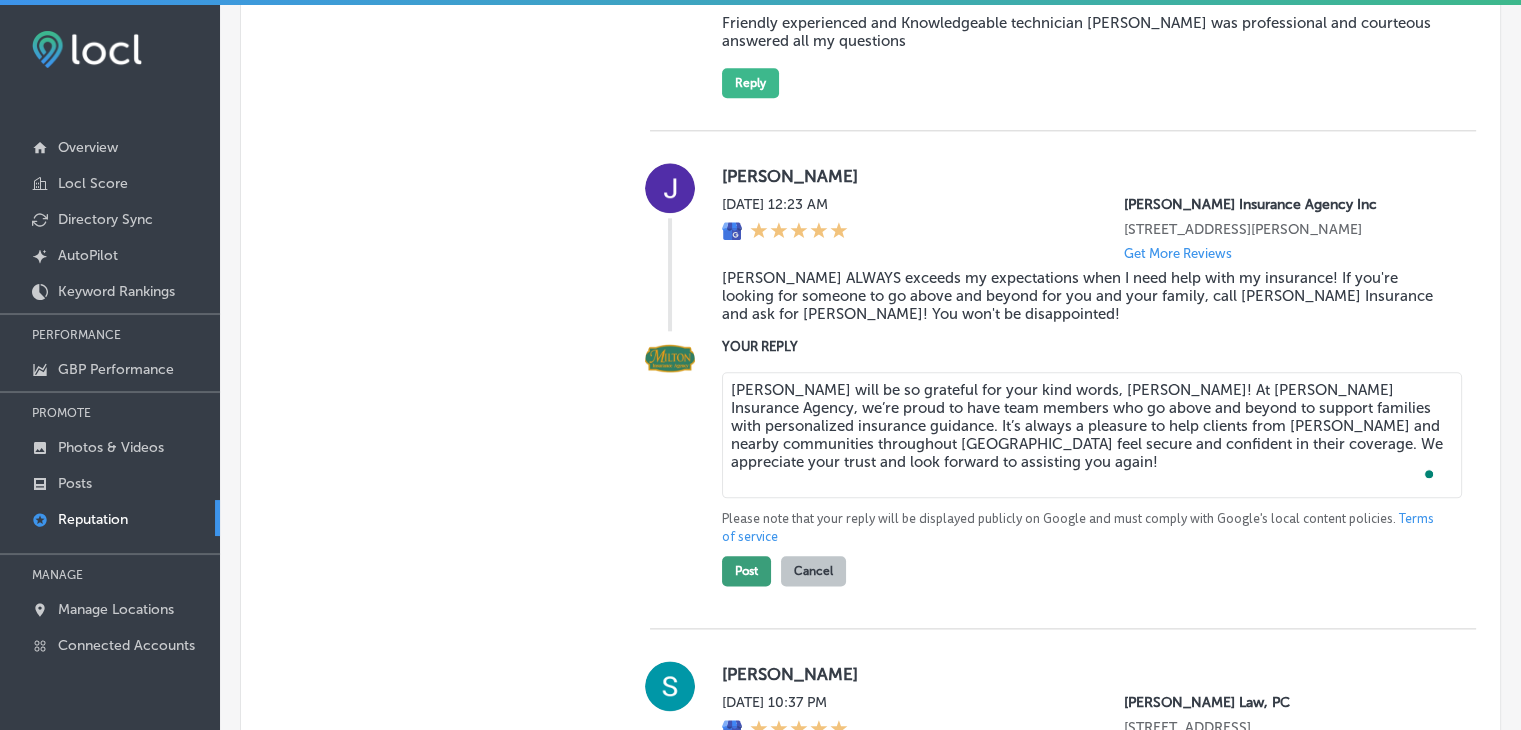 type on "[PERSON_NAME] will be so grateful for your kind words, [PERSON_NAME]! At [PERSON_NAME] Insurance Agency, we’re proud to have team members who go above and beyond to support families with personalized insurance guidance. It’s always a pleasure to help clients from [PERSON_NAME] and nearby communities throughout [GEOGRAPHIC_DATA] feel secure and confident in their coverage. We appreciate your trust and look forward to assisting you again!" 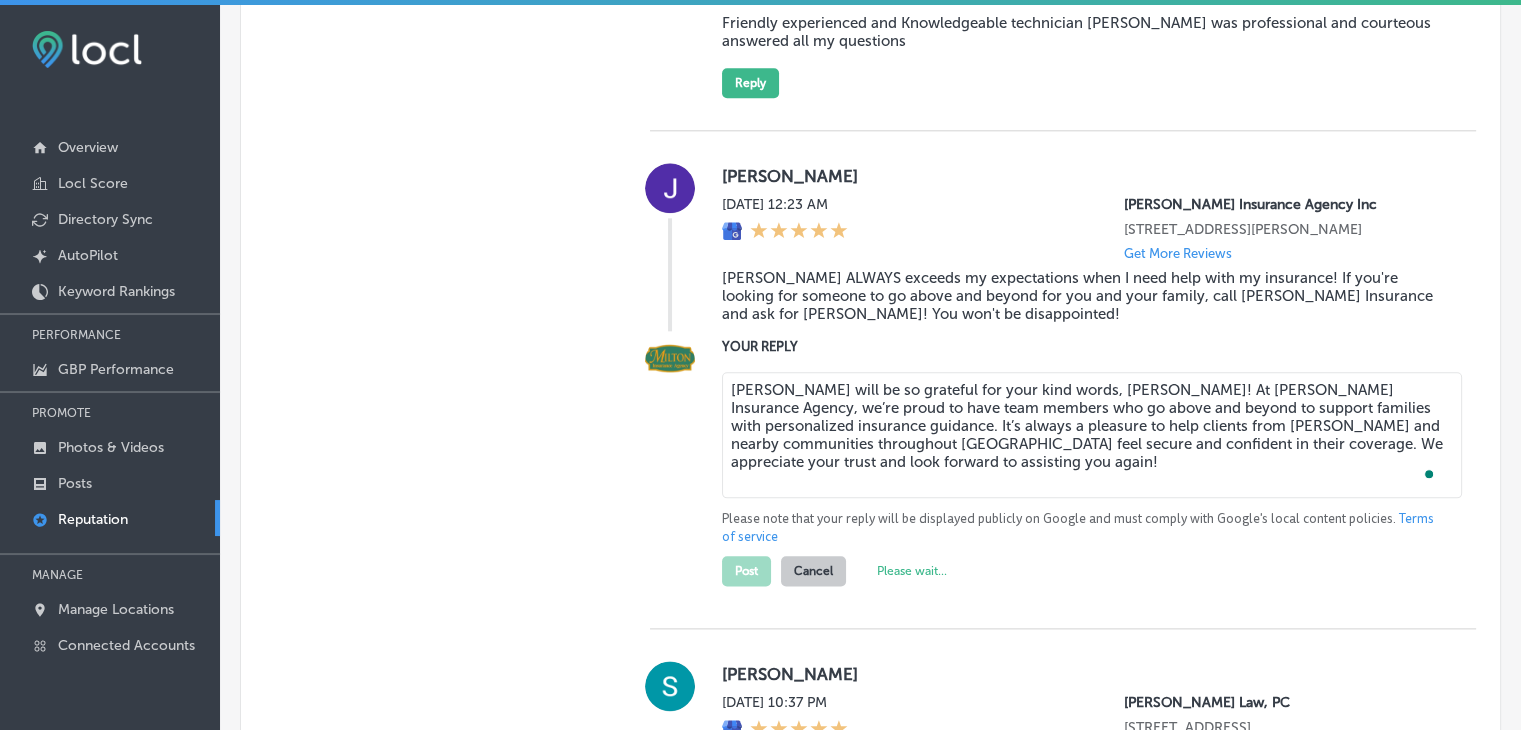 type on "x" 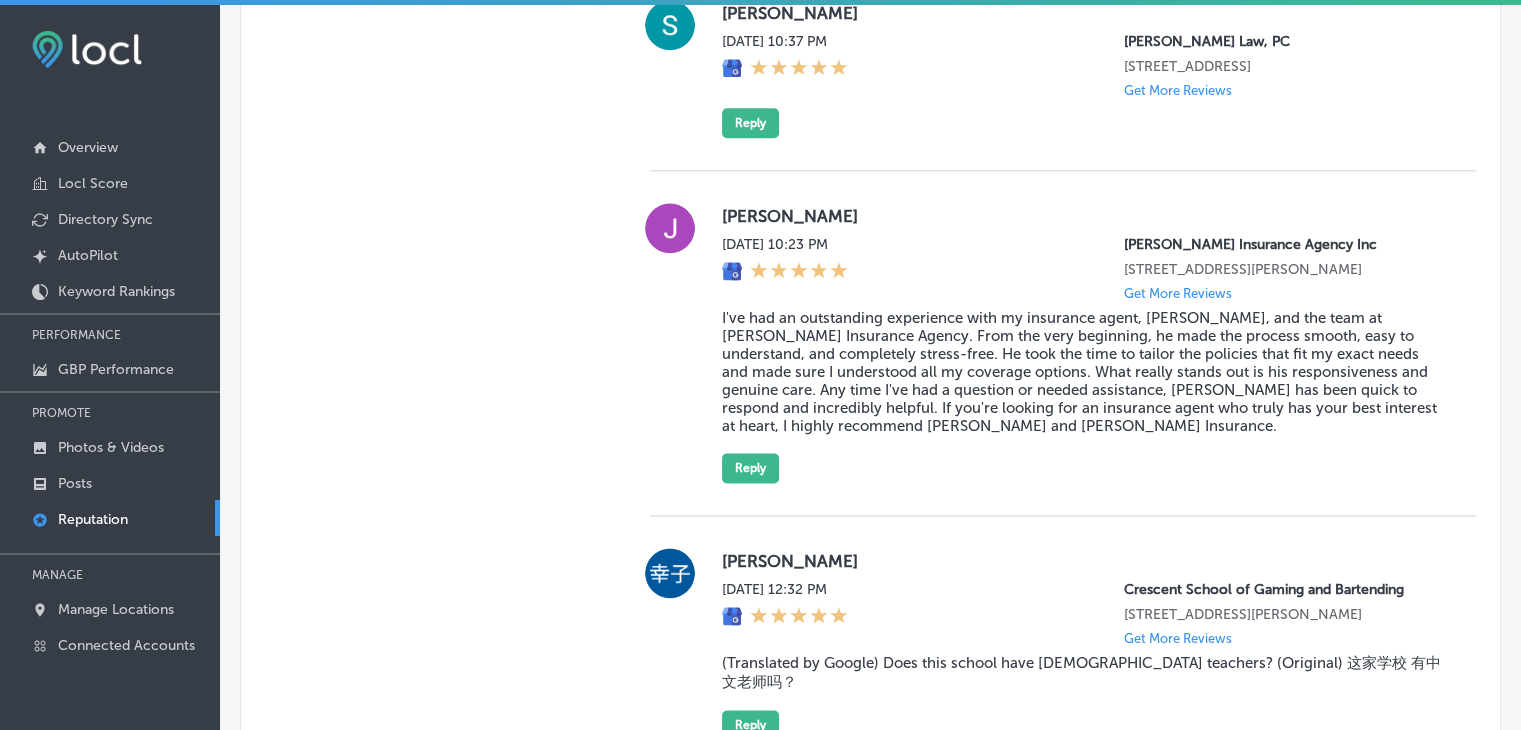 scroll, scrollTop: 2585, scrollLeft: 0, axis: vertical 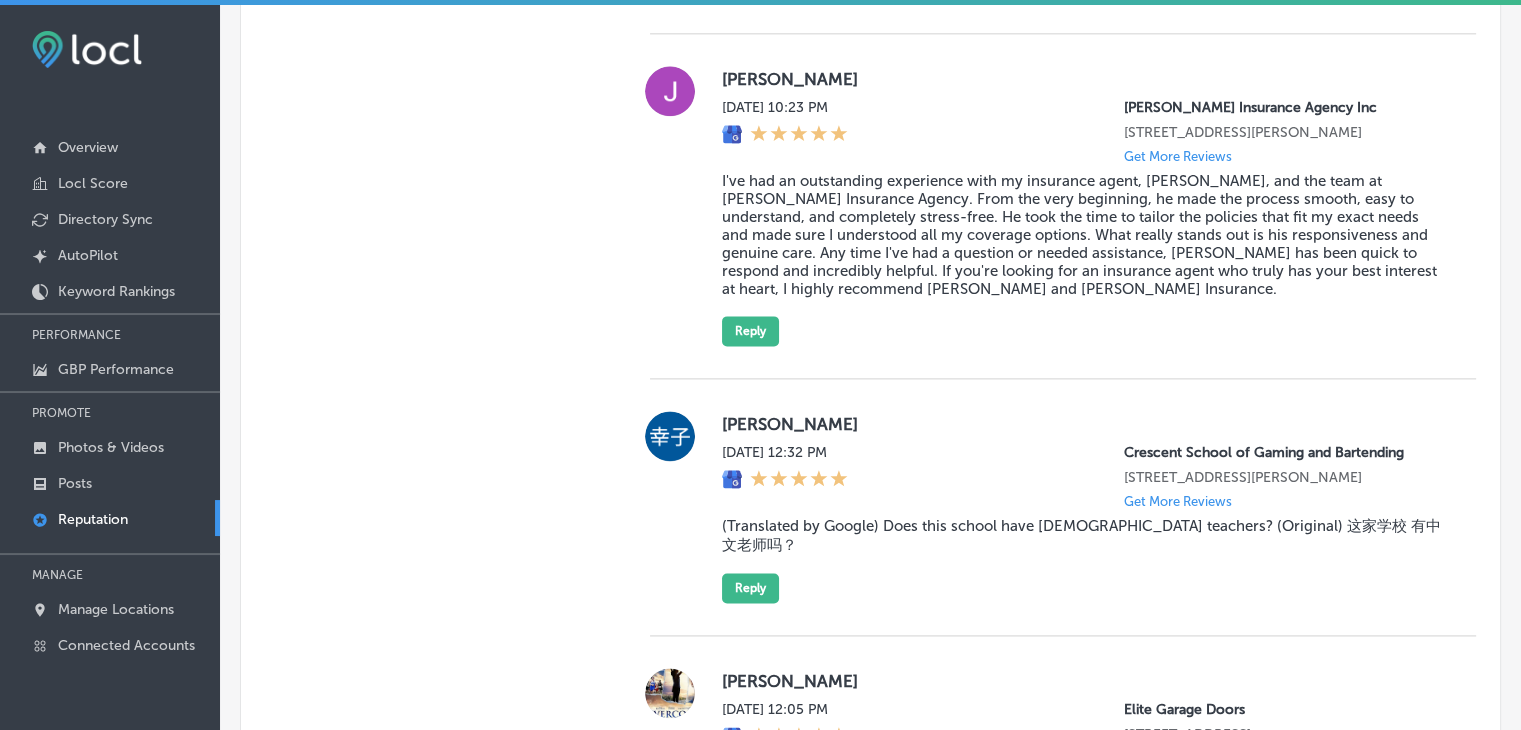 click on "[PERSON_NAME][DATE] 10:23 PM [PERSON_NAME] Insurance Agency Inc [STREET_ADDRESS][PERSON_NAME] Get More Reviews I've had an outstanding experience with my insurance agent, [PERSON_NAME], and the team at [PERSON_NAME] Insurance Agency. From the very beginning, he made the process smooth, easy to understand, and completely stress-free. He took the time to tailor the policies that fit my exact needs and made sure I understood all my coverage options. What really stands out is his responsiveness and genuine care. Any time I've had a question or needed assistance, [PERSON_NAME] has been quick to respond and incredibly helpful. If you're looking for an insurance agent who truly has your best interest at heart, I highly recommend [PERSON_NAME] and [PERSON_NAME] Insurance. Reply" at bounding box center (1083, 206) 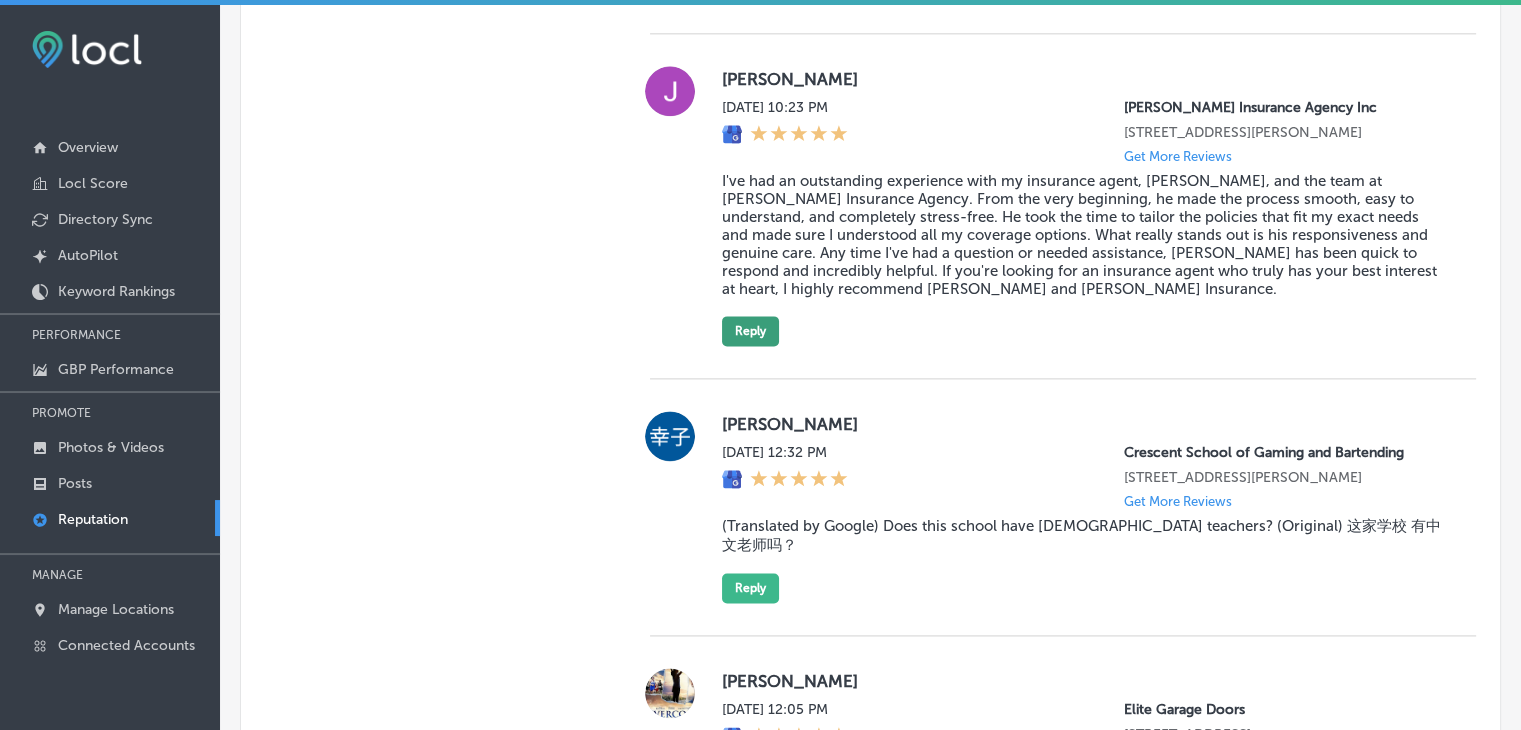 click on "Reply" at bounding box center (750, 331) 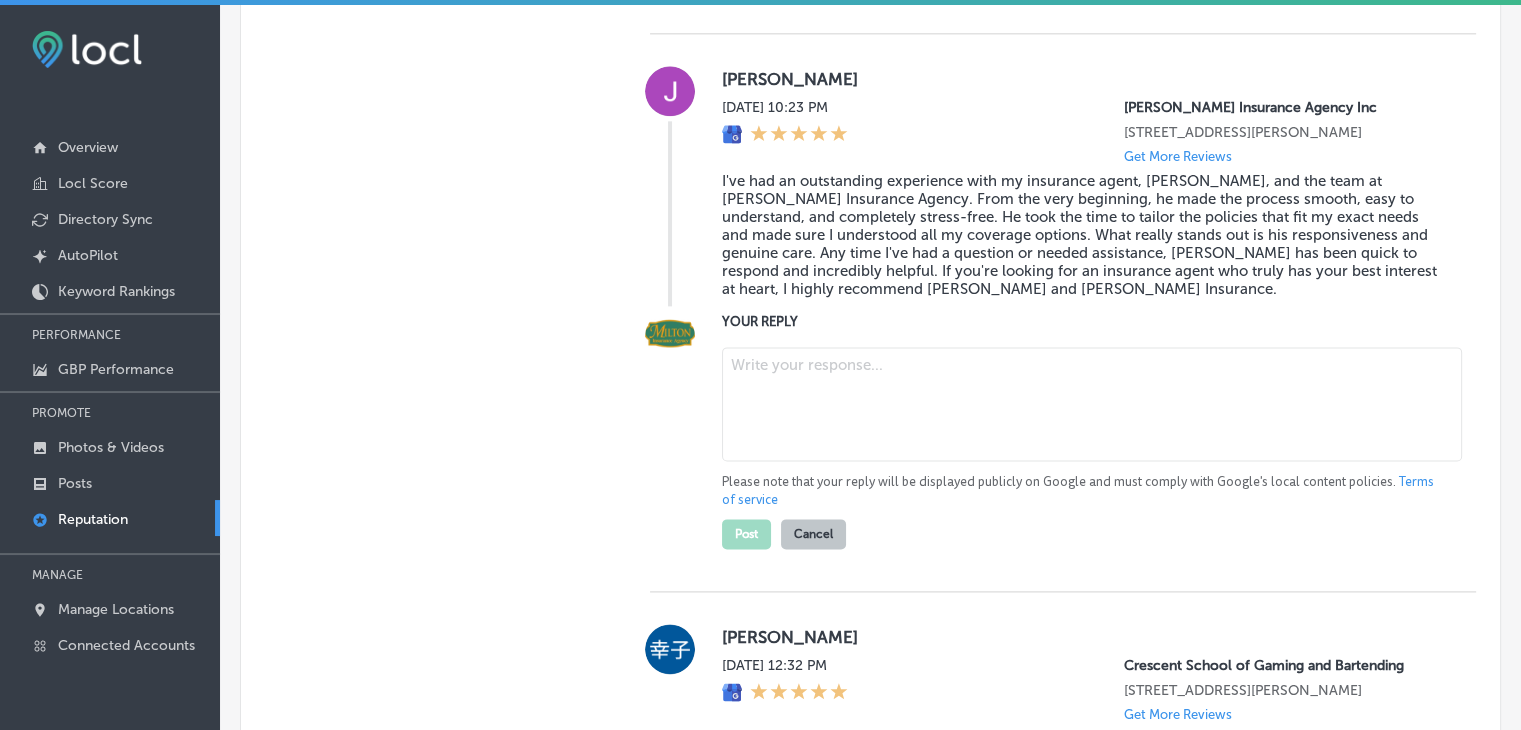 click at bounding box center [1092, 404] 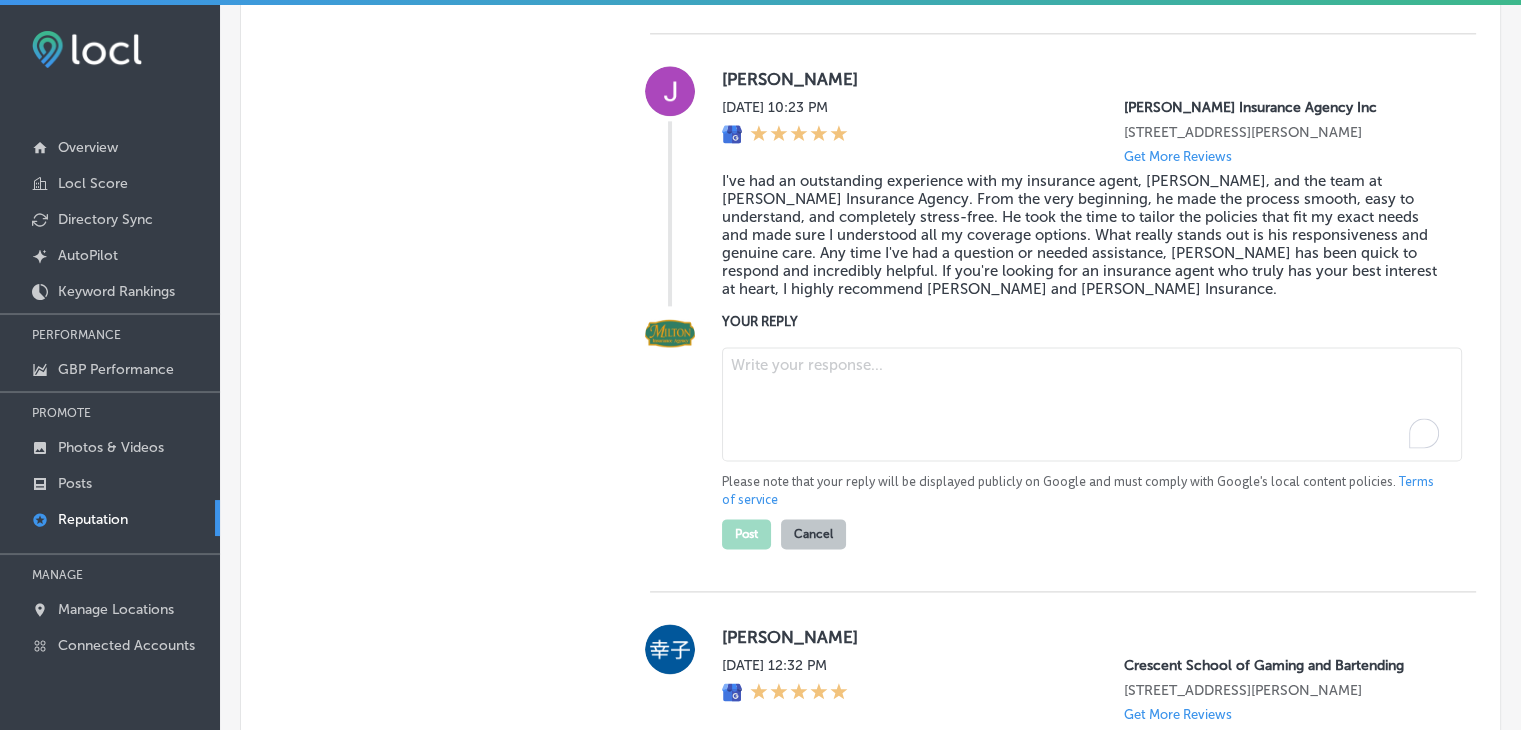 paste on "We’re honored to know that [PERSON_NAME] made your experience so smooth and stress-free, [PERSON_NAME]! At [PERSON_NAME] Insurance Agency, we believe in clear communication and customized insurance solutions that fit your lifestyle. It's always rewarding to assist clients from across [US_STATE][GEOGRAPHIC_DATA], [GEOGRAPHIC_DATA], and the greater [GEOGRAPHIC_DATA] area with responsive service and genuine care. Thank you for your thoughtful recommendation—we truly appreciate it!
Ask ChatGPT" 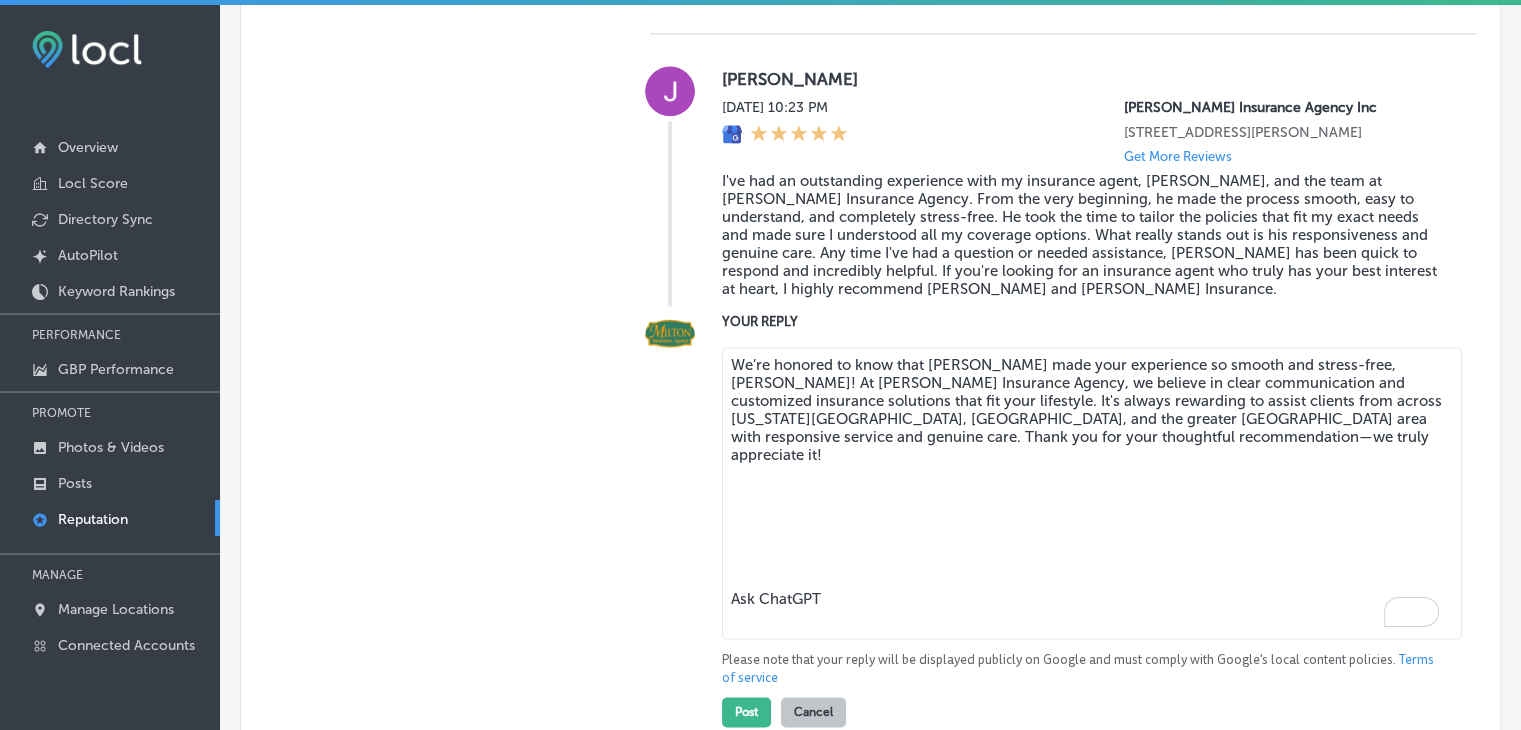 drag, startPoint x: 789, startPoint y: 488, endPoint x: 784, endPoint y: 645, distance: 157.0796 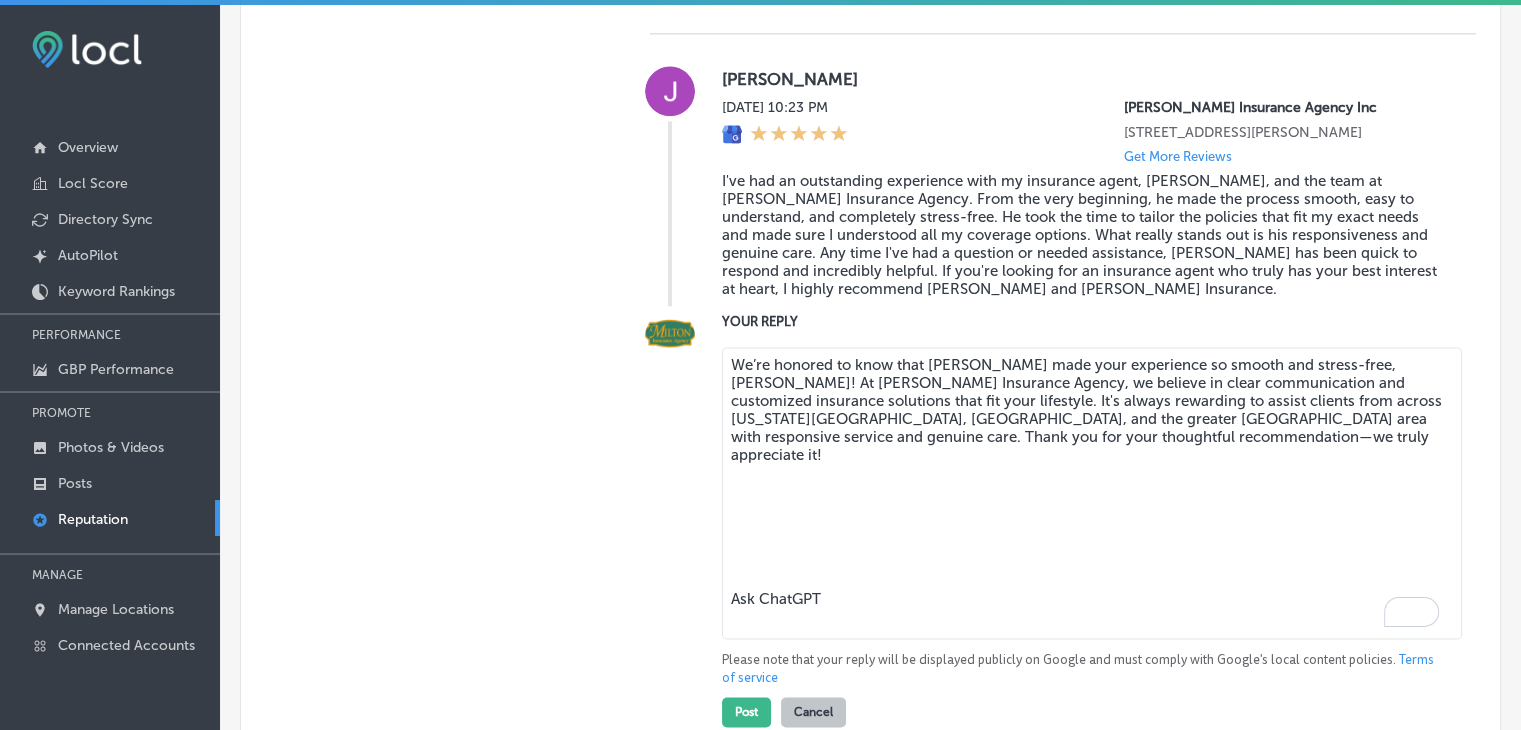 click on "We’re honored to know that [PERSON_NAME] made your experience so smooth and stress-free, [PERSON_NAME]! At [PERSON_NAME] Insurance Agency, we believe in clear communication and customized insurance solutions that fit your lifestyle. It's always rewarding to assist clients from across [US_STATE][GEOGRAPHIC_DATA], [GEOGRAPHIC_DATA], and the greater [GEOGRAPHIC_DATA] area with responsive service and genuine care. Thank you for your thoughtful recommendation—we truly appreciate it!
Ask ChatGPT" at bounding box center (1092, 493) 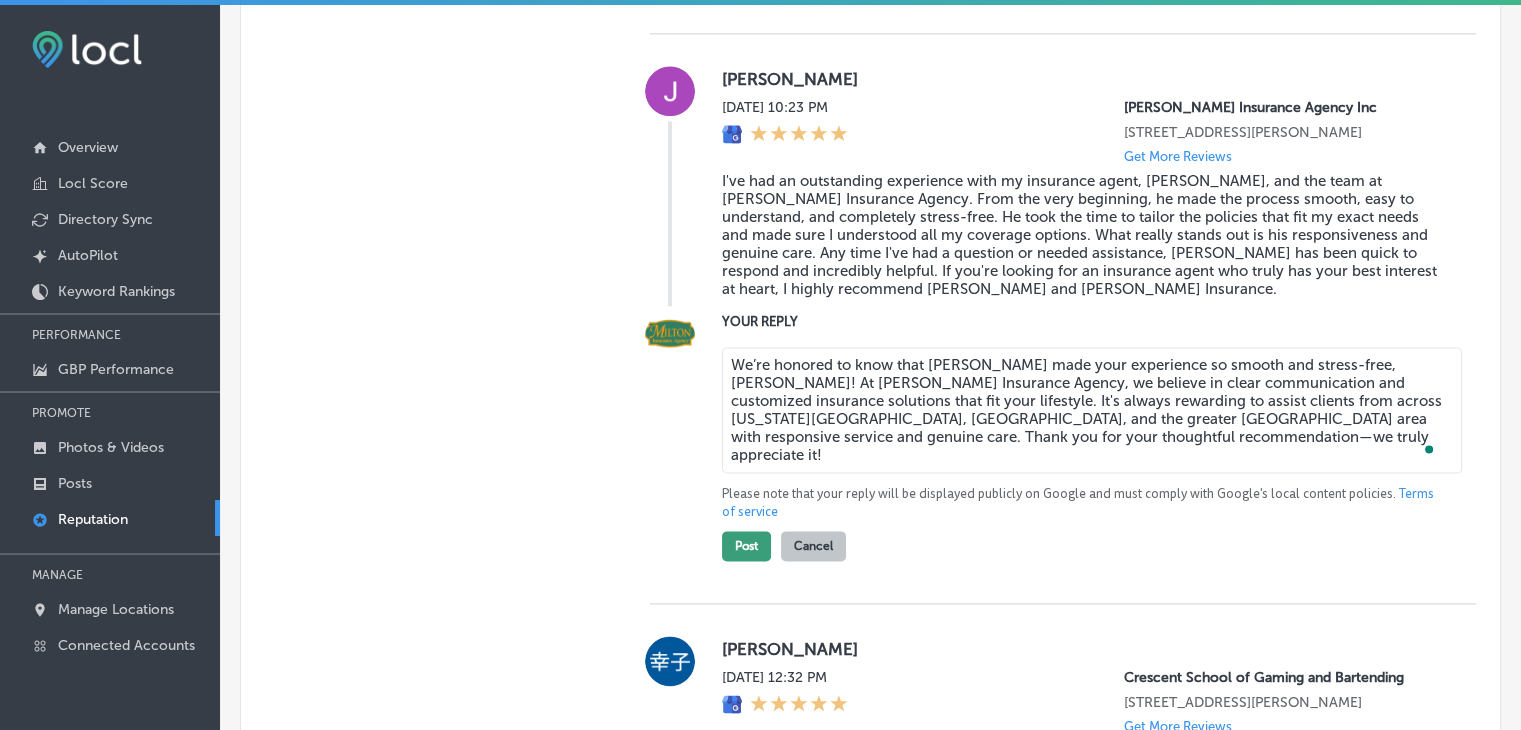 type on "We’re honored to know that [PERSON_NAME] made your experience so smooth and stress-free, [PERSON_NAME]! At [PERSON_NAME] Insurance Agency, we believe in clear communication and customized insurance solutions that fit your lifestyle. It's always rewarding to assist clients from across [US_STATE][GEOGRAPHIC_DATA], [GEOGRAPHIC_DATA], and the greater [GEOGRAPHIC_DATA] area with responsive service and genuine care. Thank you for your thoughtful recommendation—we truly appreciate it!" 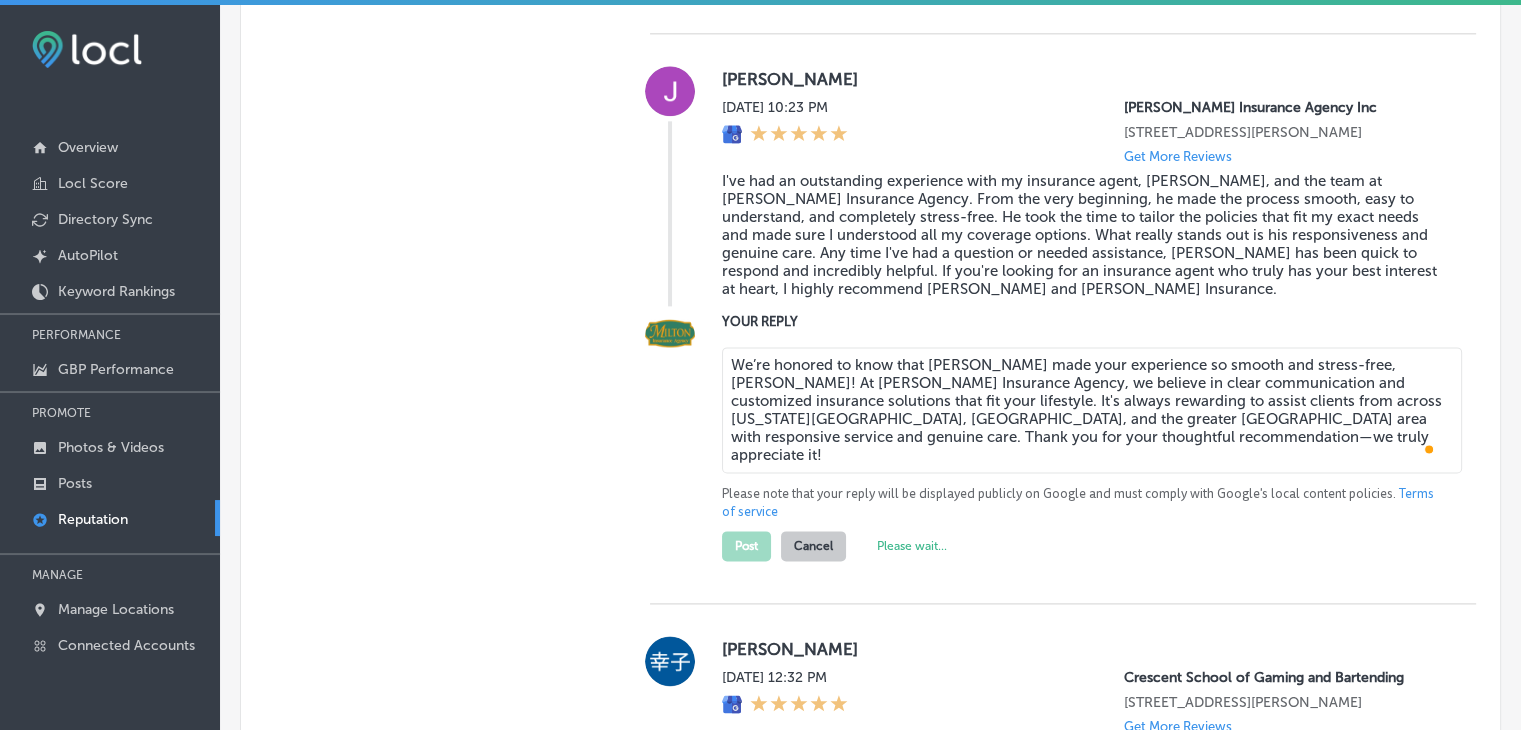 type on "x" 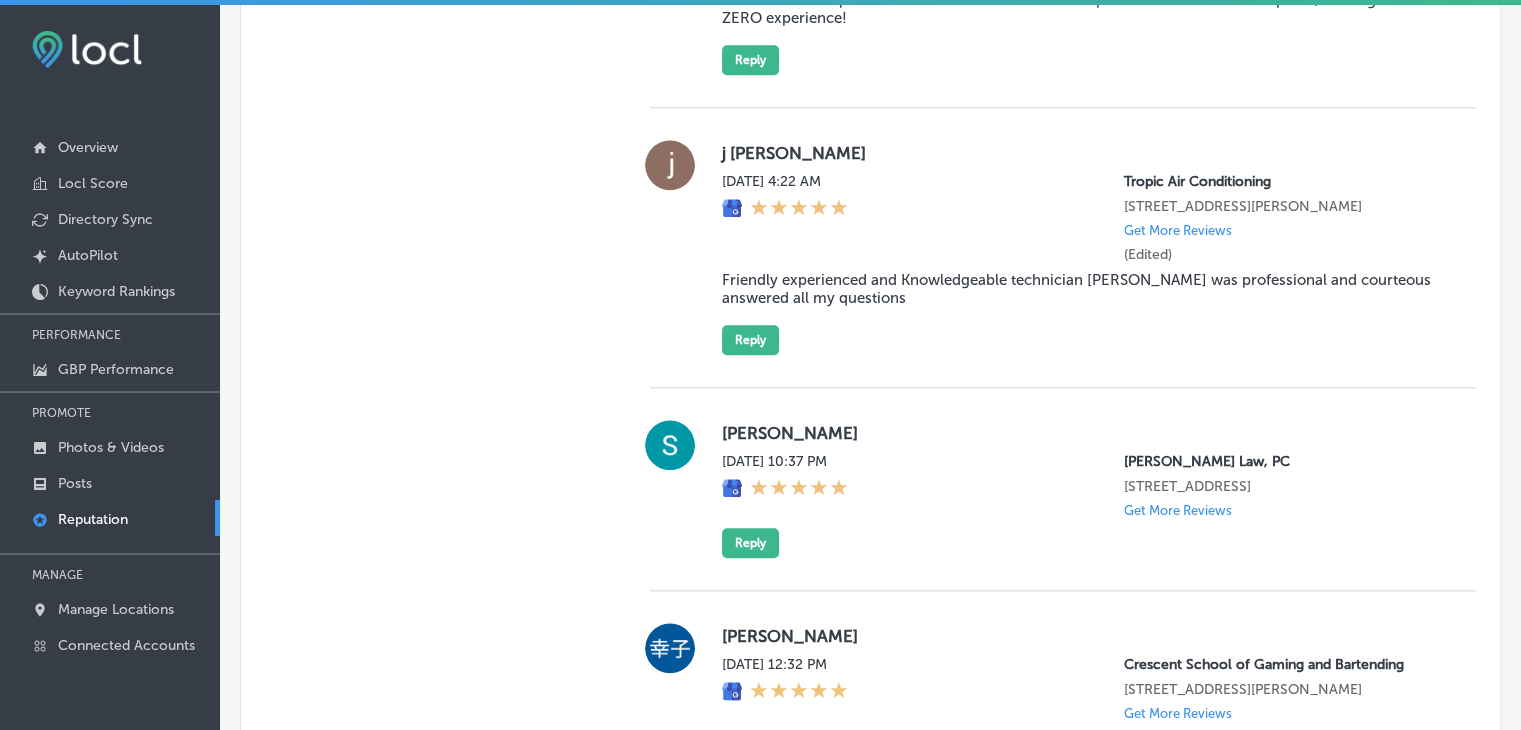 scroll, scrollTop: 2062, scrollLeft: 0, axis: vertical 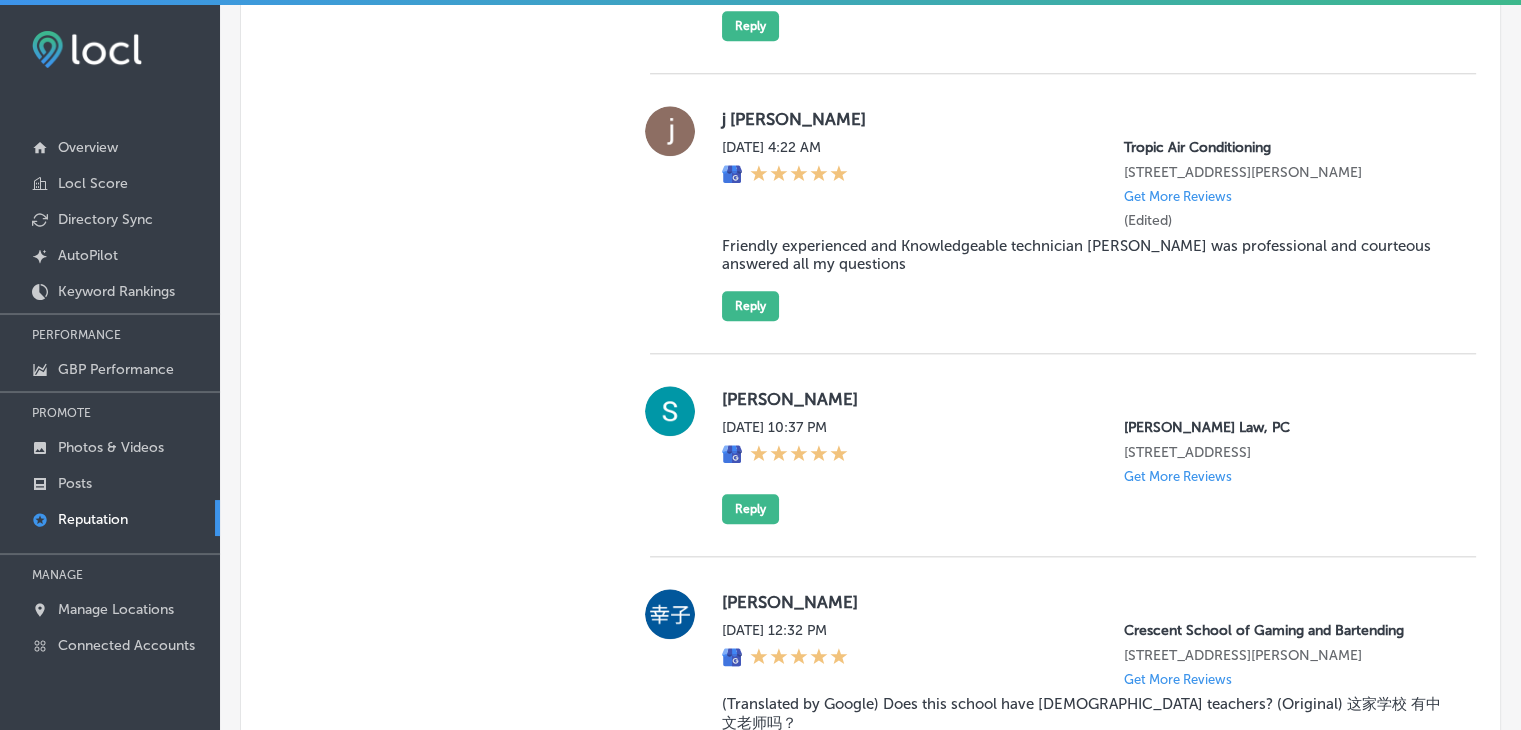 drag, startPoint x: 712, startPoint y: 413, endPoint x: 1452, endPoint y: 462, distance: 741.62054 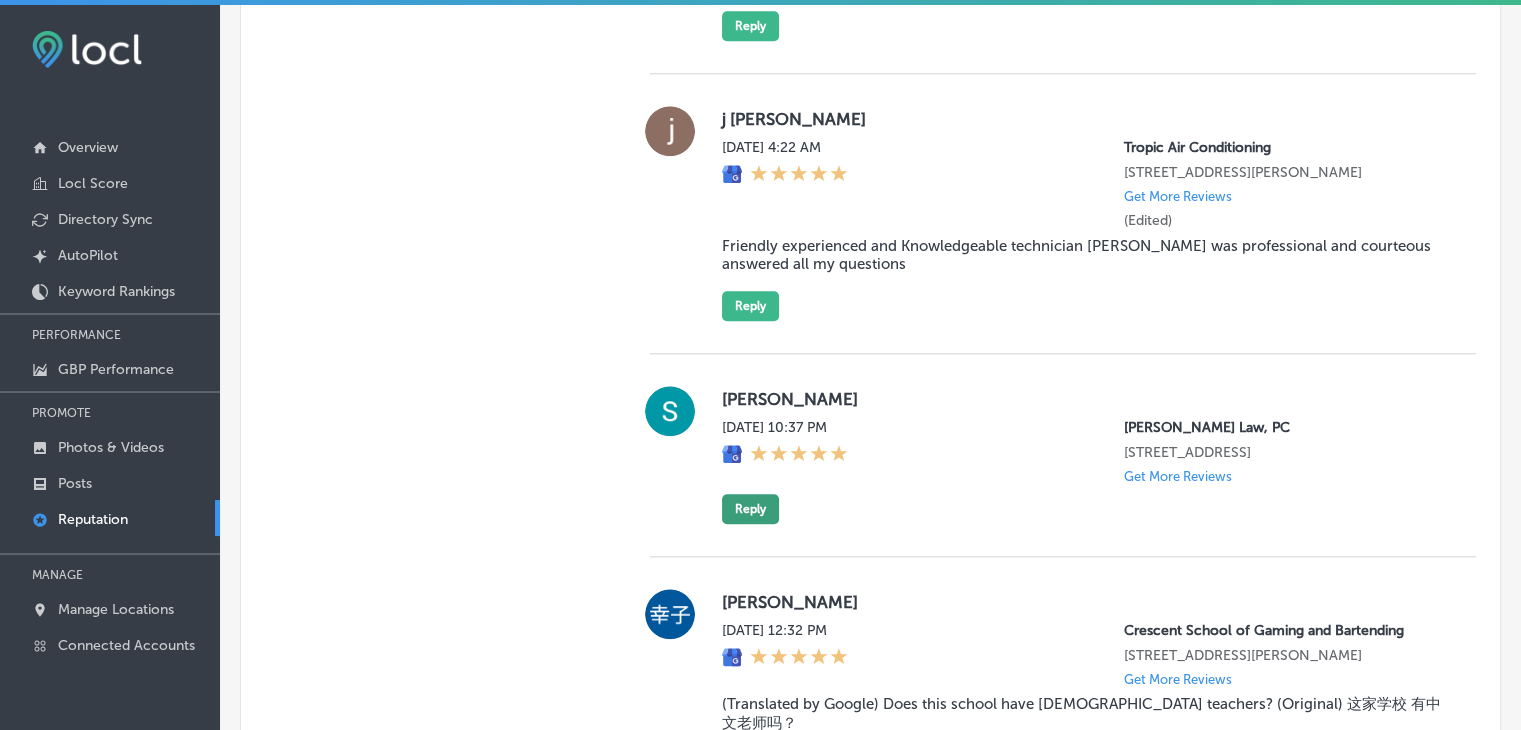 click on "Reply" at bounding box center (750, 509) 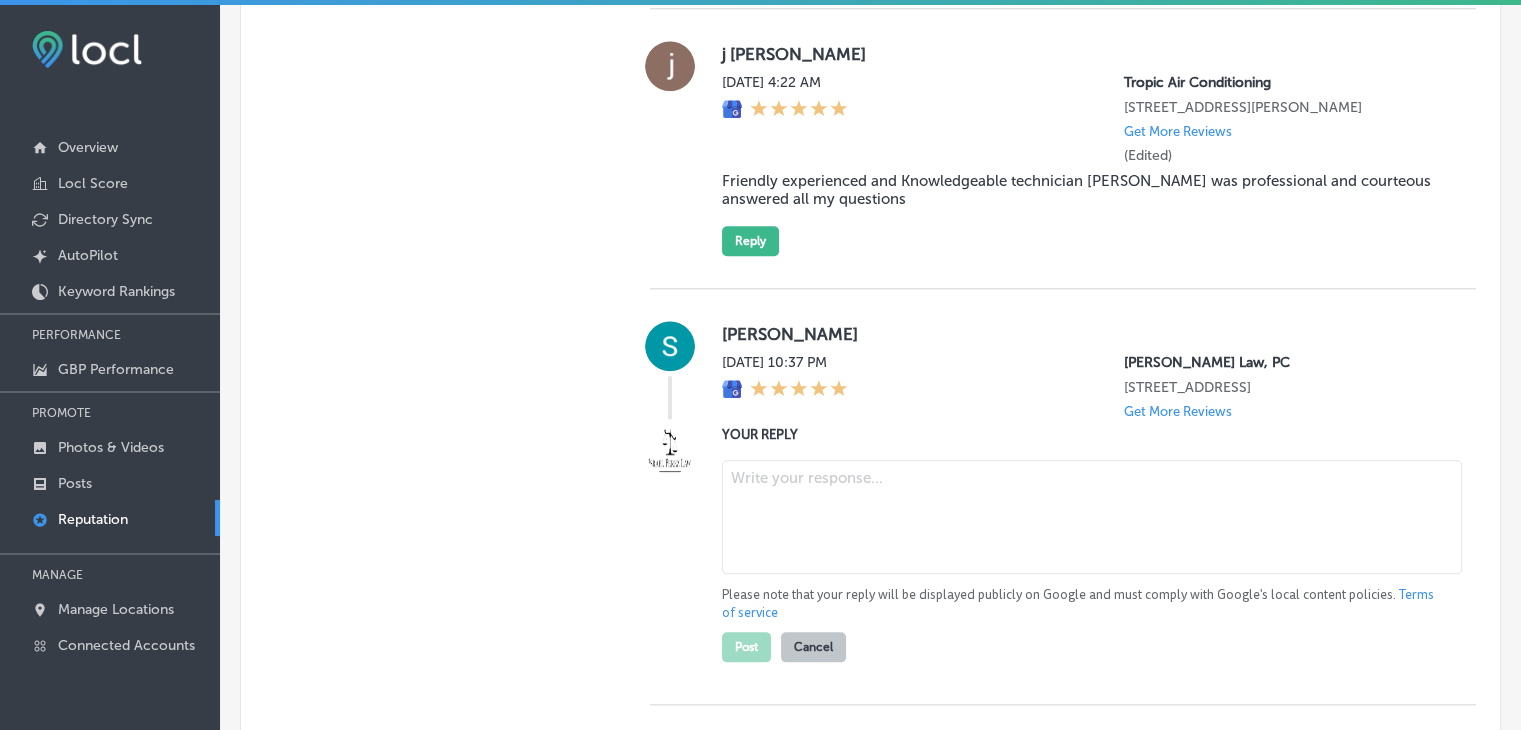 scroll, scrollTop: 2162, scrollLeft: 0, axis: vertical 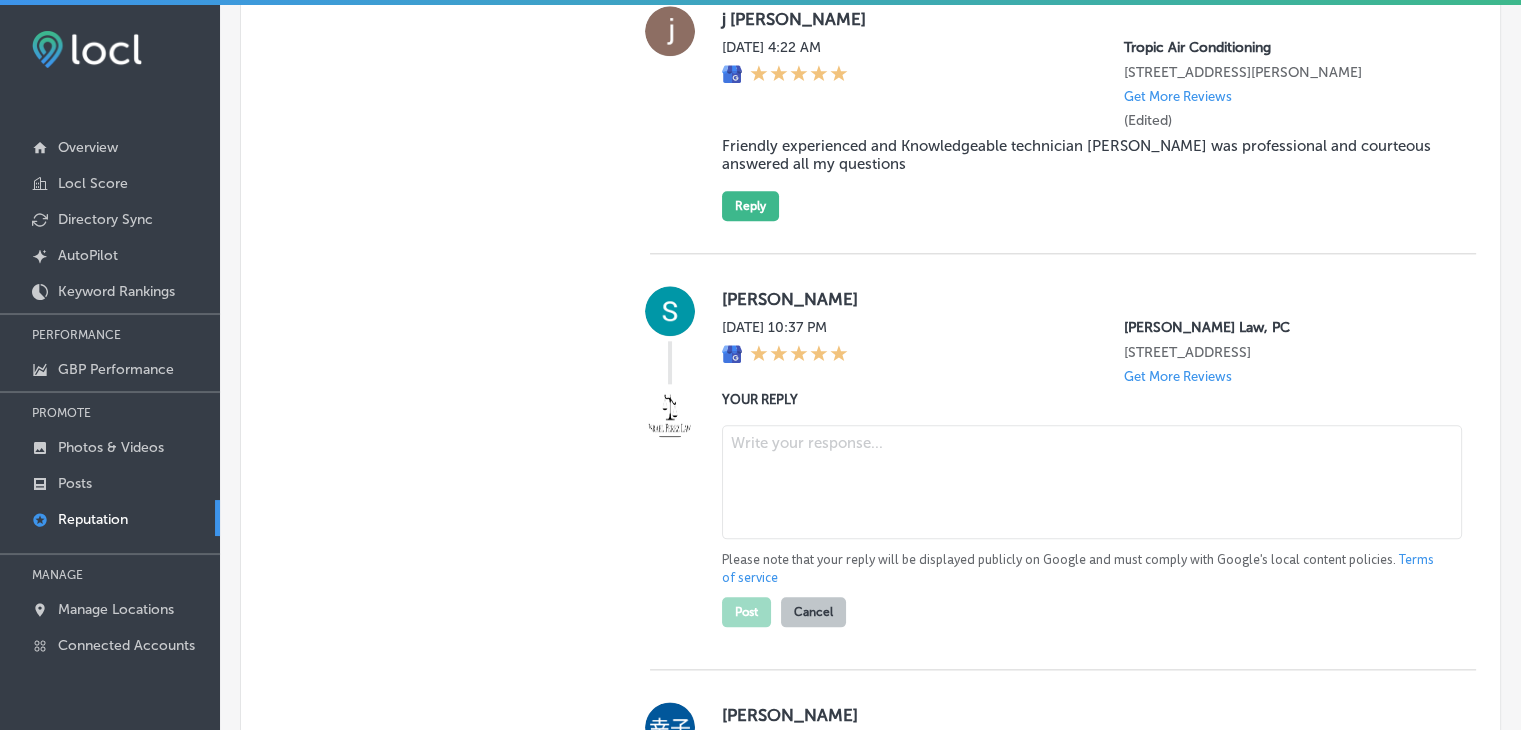 click at bounding box center (1092, 482) 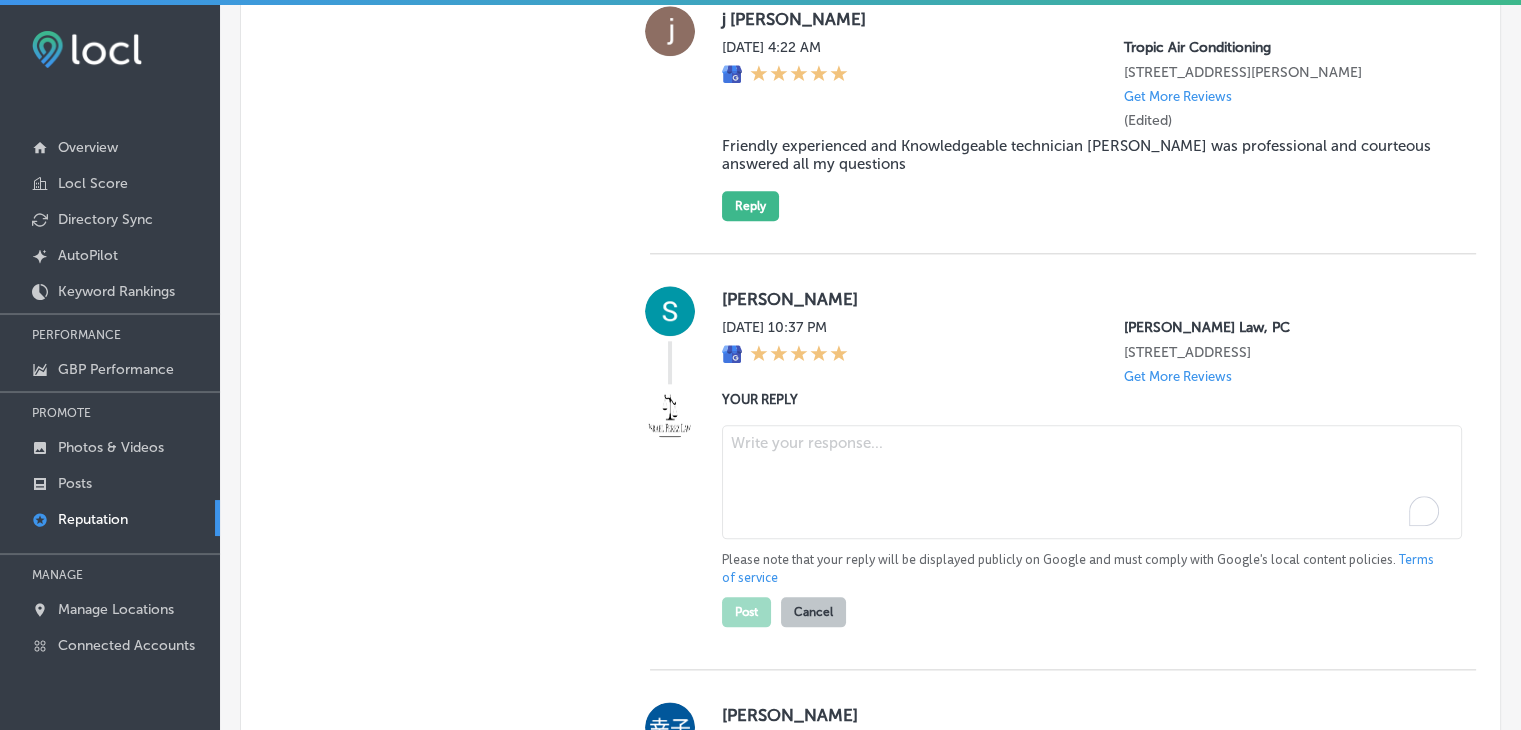 paste on "We appreciate the 5-star rating, [PERSON_NAME]! It means a lot to the team at [PERSON_NAME] Law here in [GEOGRAPHIC_DATA]. If you ever have time, we’d love to hear more about your experience—your feedback helps us continue serving clients across [GEOGRAPHIC_DATA], [GEOGRAPHIC_DATA], and nearby areas with the care and results they deserve." 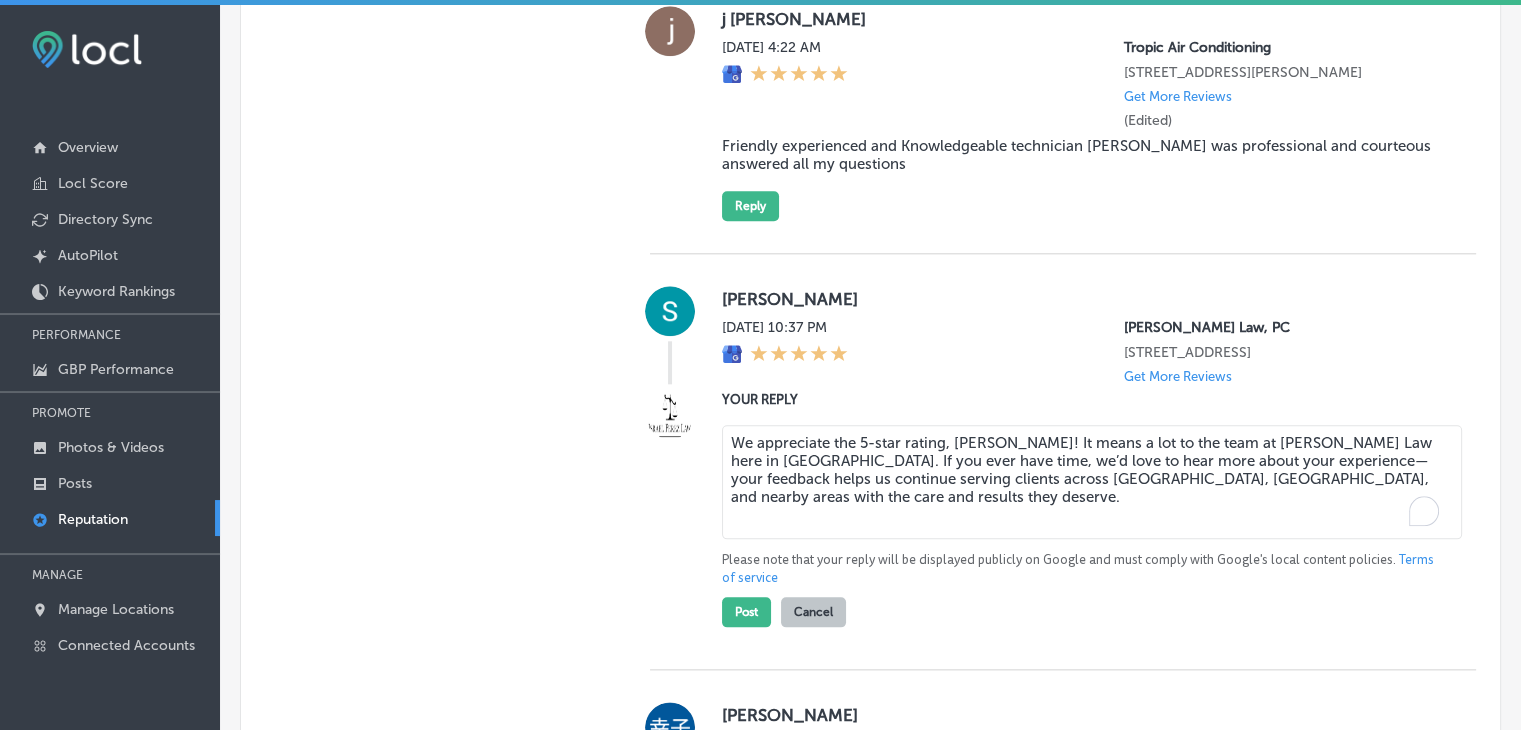 type on "We appreciate the 5-star rating, [PERSON_NAME]! It means a lot to the team at [PERSON_NAME] Law here in [GEOGRAPHIC_DATA]. If you ever have time, we’d love to hear more about your experience—your feedback helps us continue serving clients across [GEOGRAPHIC_DATA], [GEOGRAPHIC_DATA], and nearby areas with the care and results they deserve." 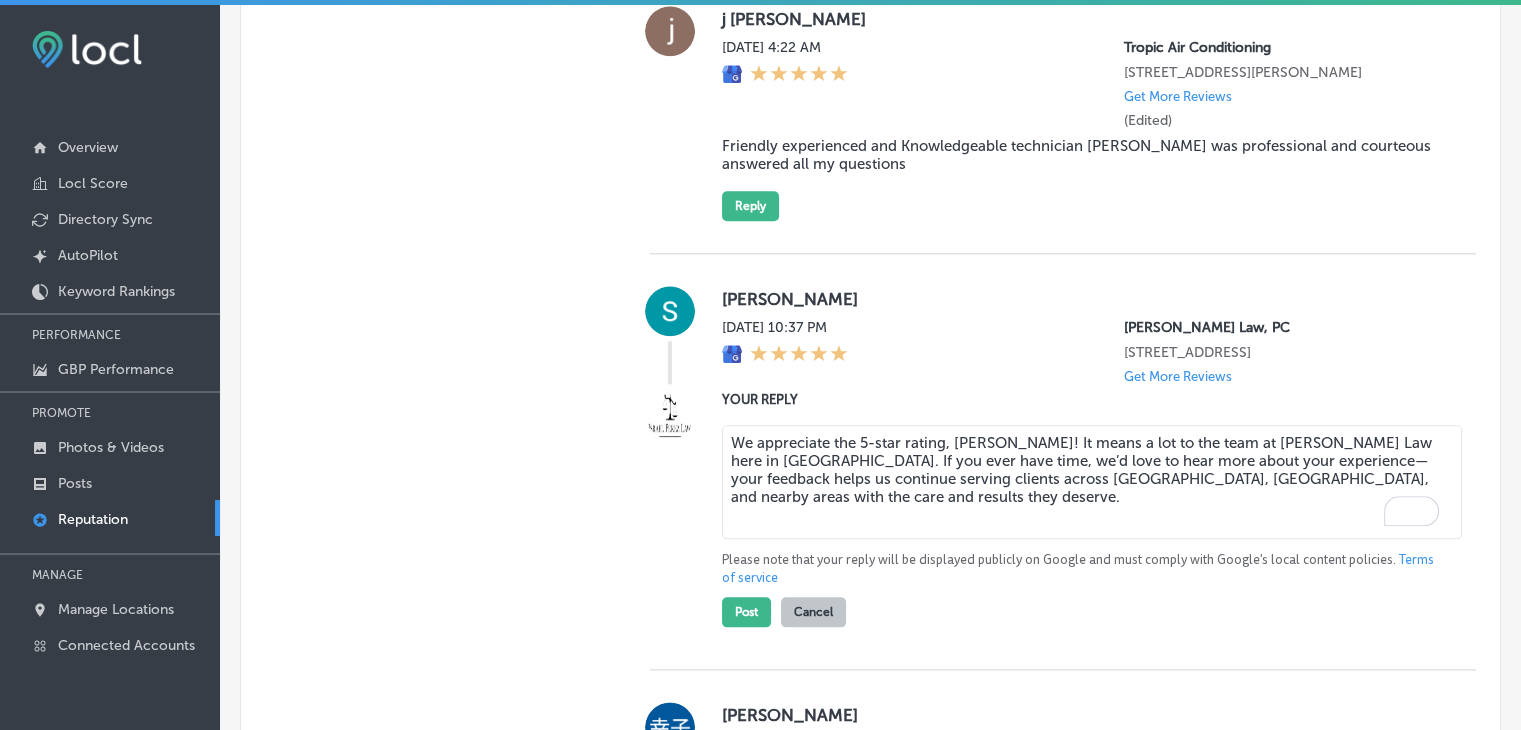 click on "Post Cancel" at bounding box center [784, 607] 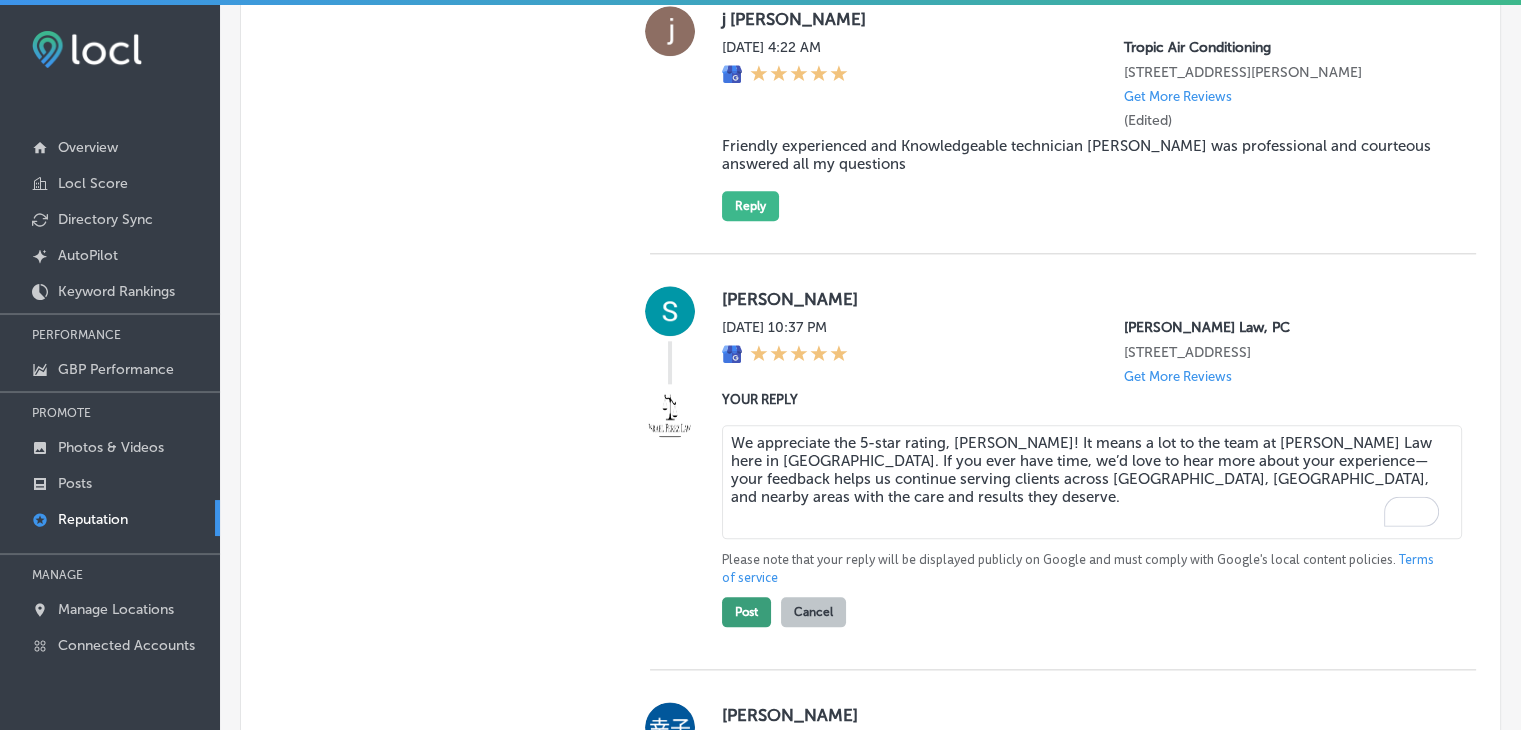 click on "Post" at bounding box center (746, 612) 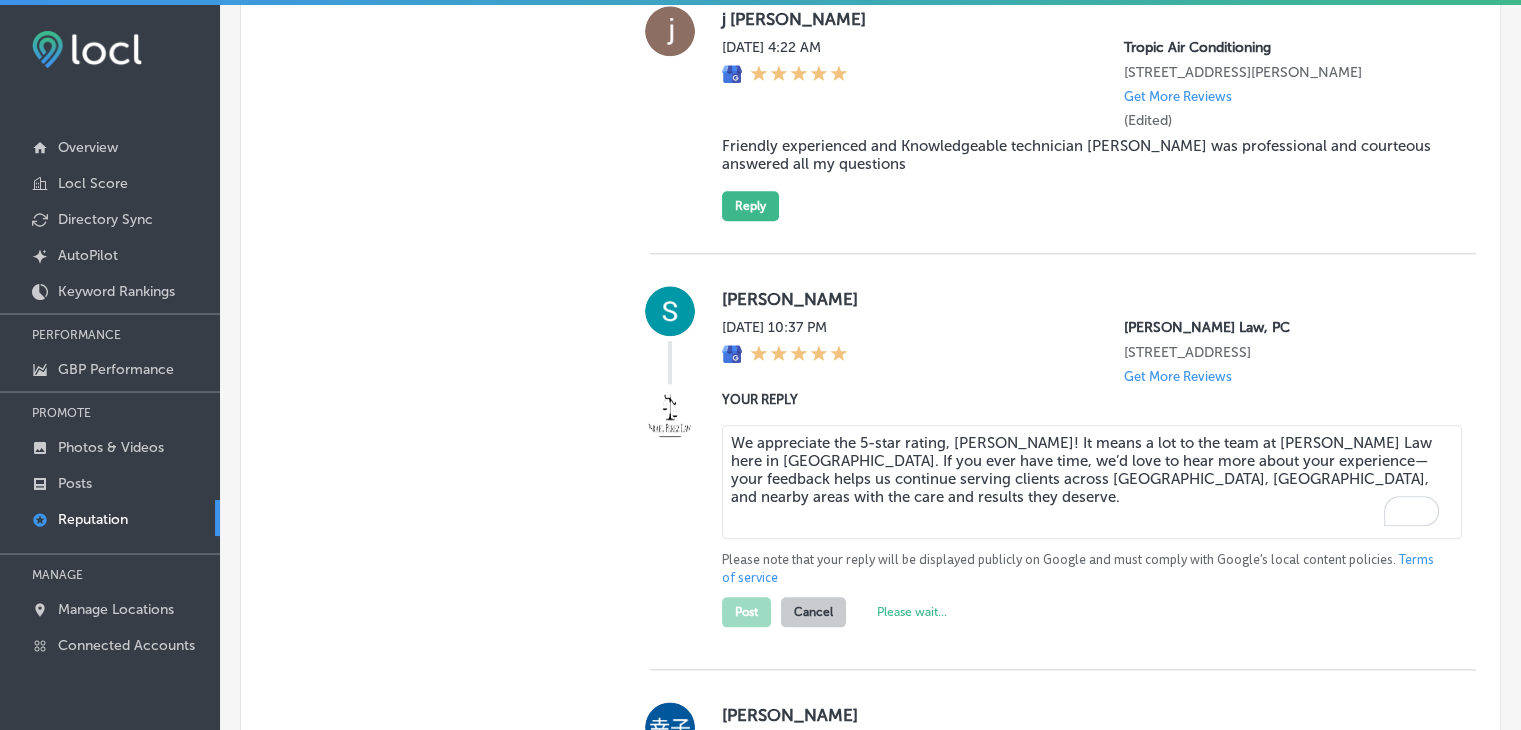 type on "x" 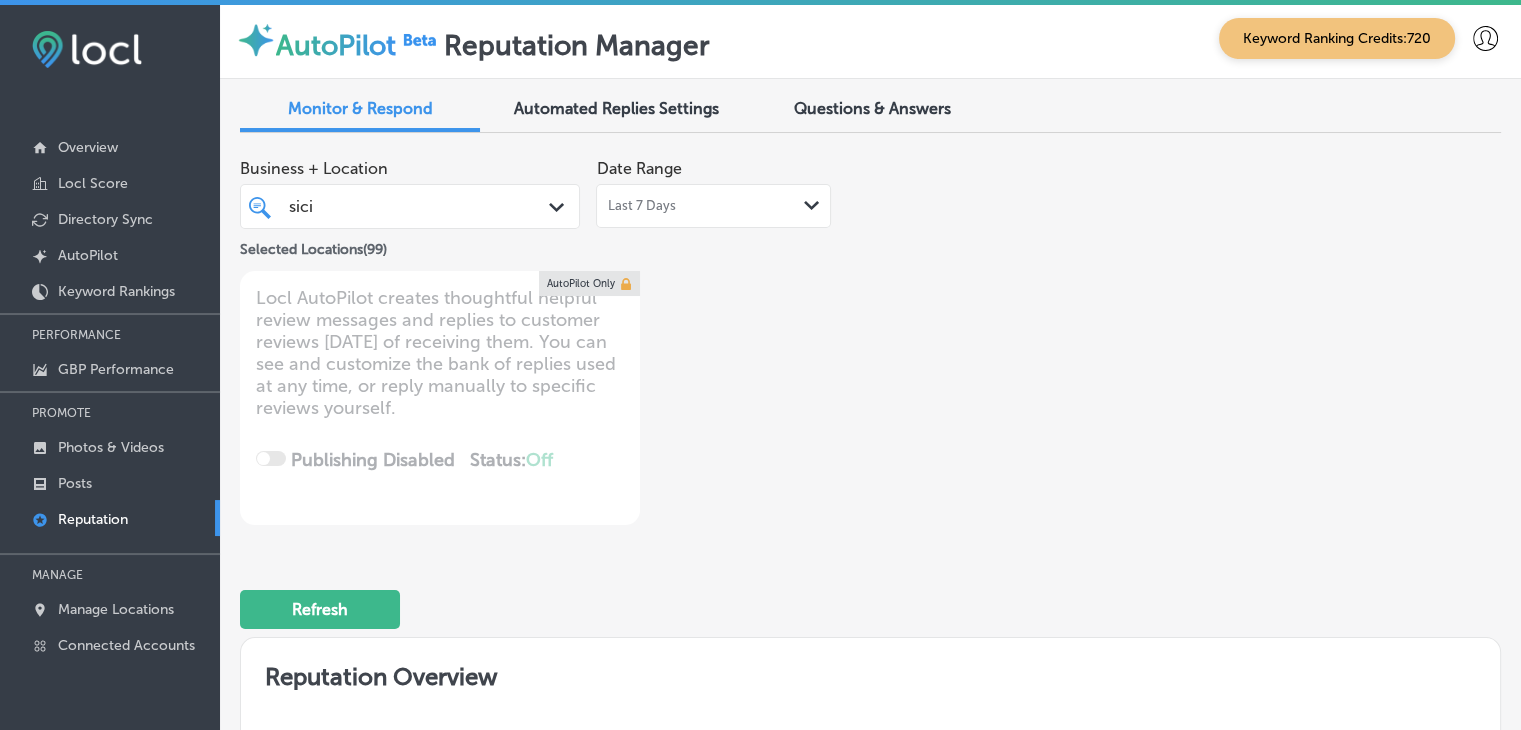 scroll, scrollTop: 0, scrollLeft: 0, axis: both 